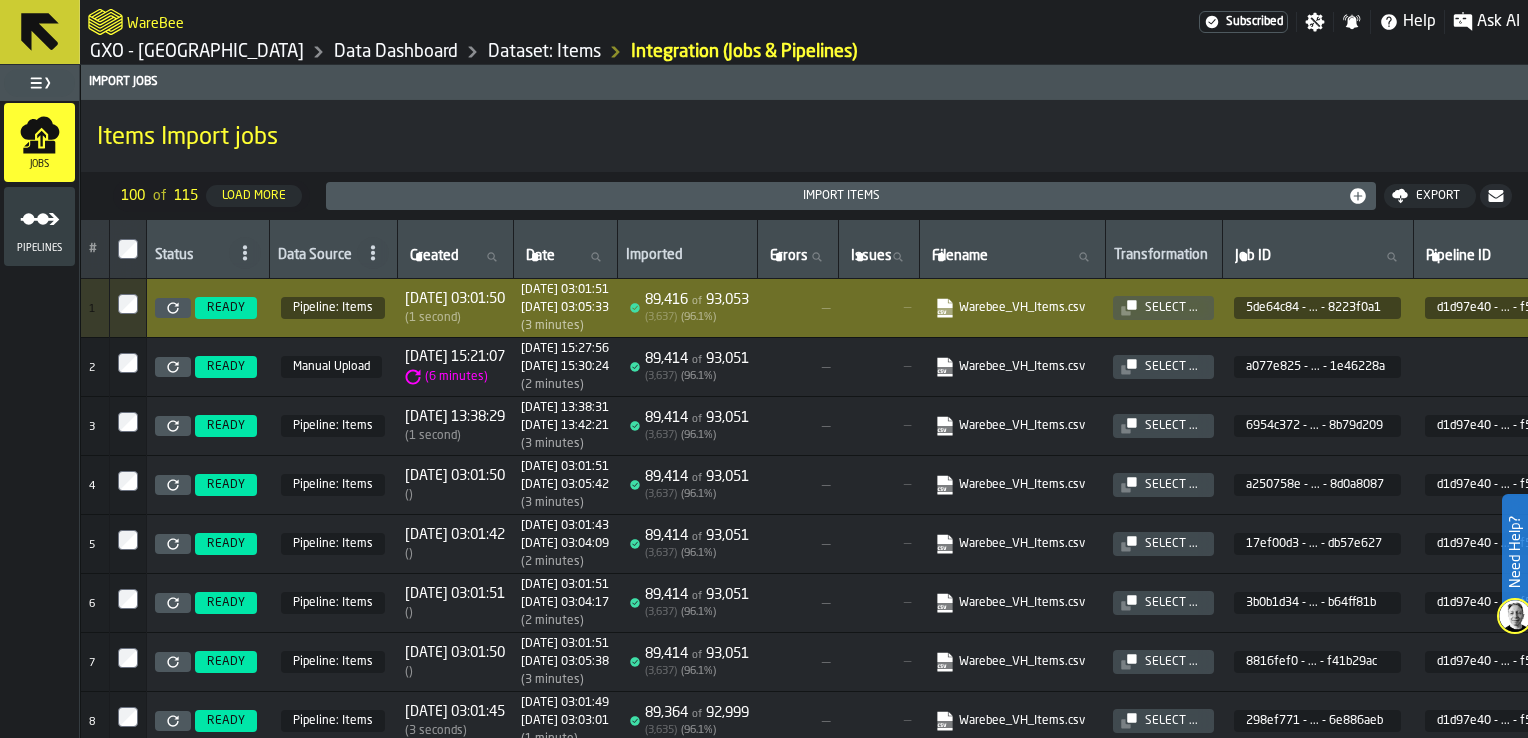 scroll, scrollTop: 0, scrollLeft: 0, axis: both 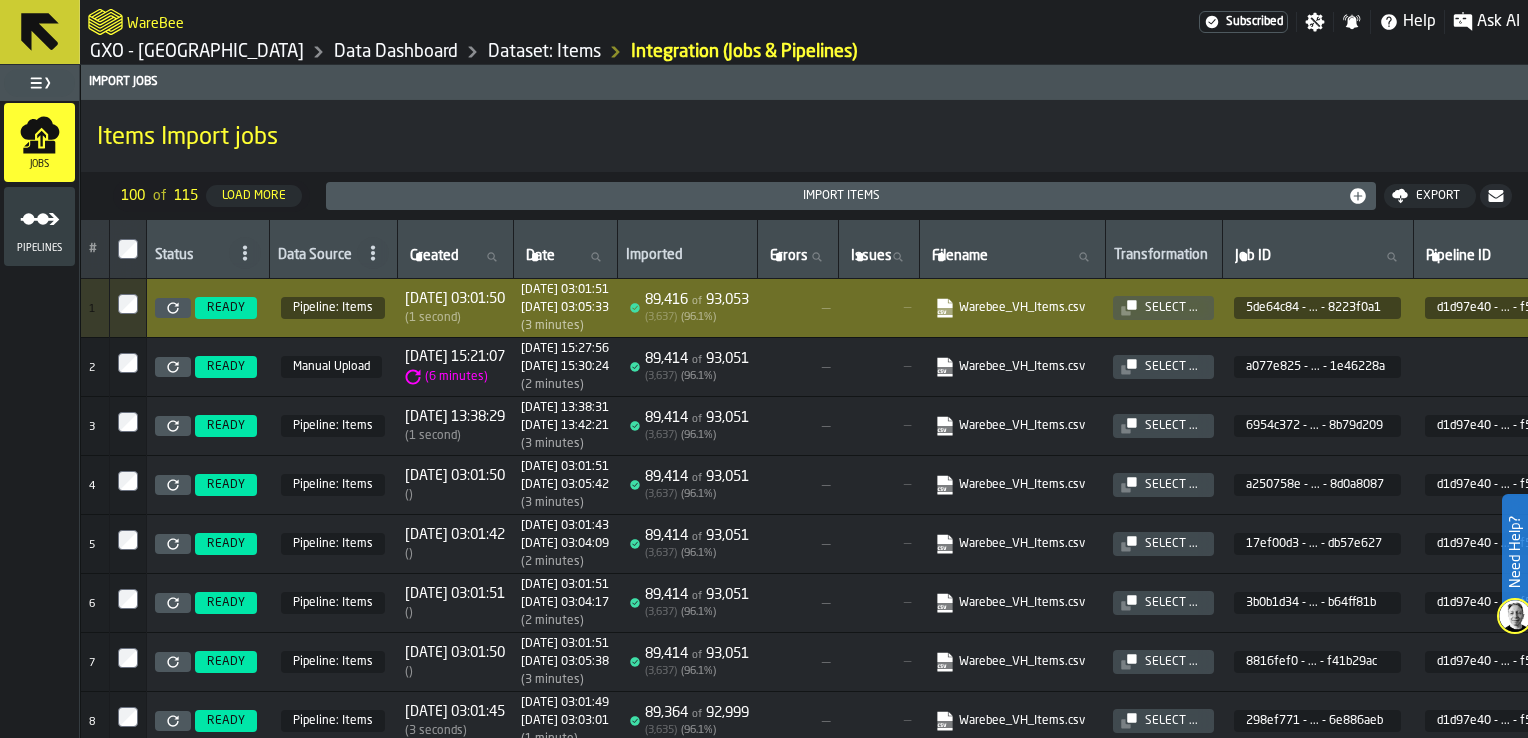 click on "GXO - [GEOGRAPHIC_DATA]" at bounding box center (197, 52) 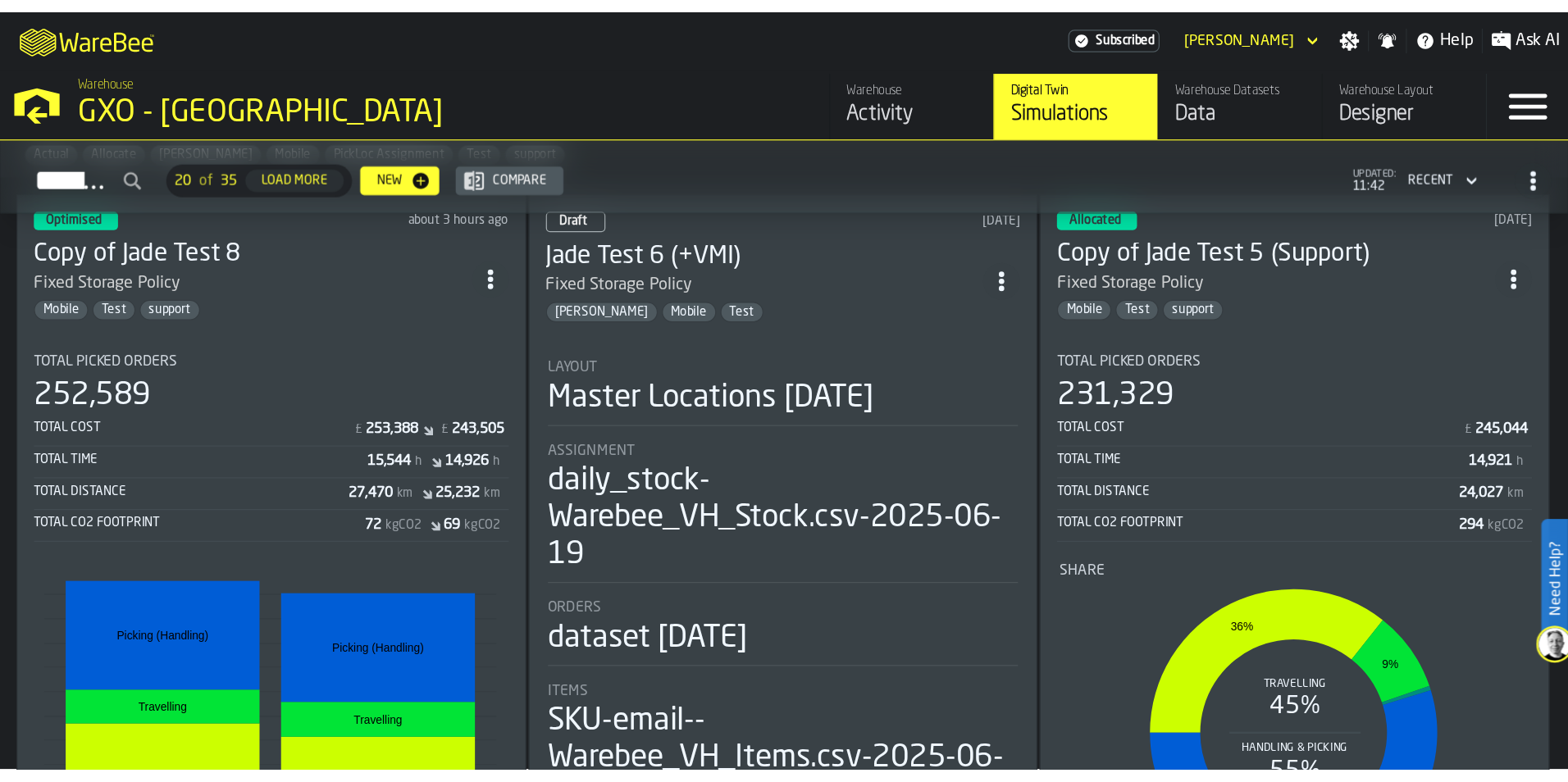 scroll, scrollTop: 164, scrollLeft: 0, axis: vertical 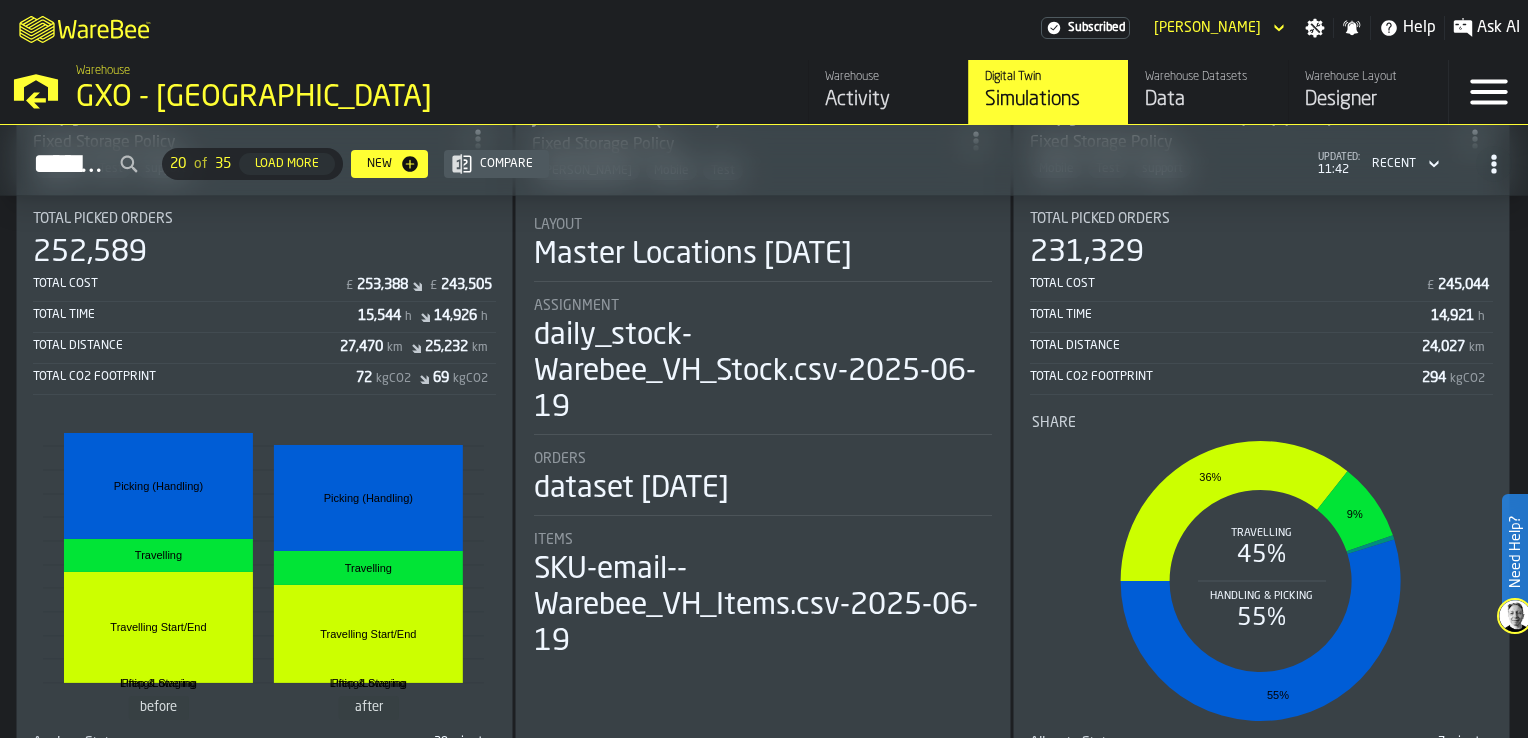 click on "Total Distance" at bounding box center (186, 346) 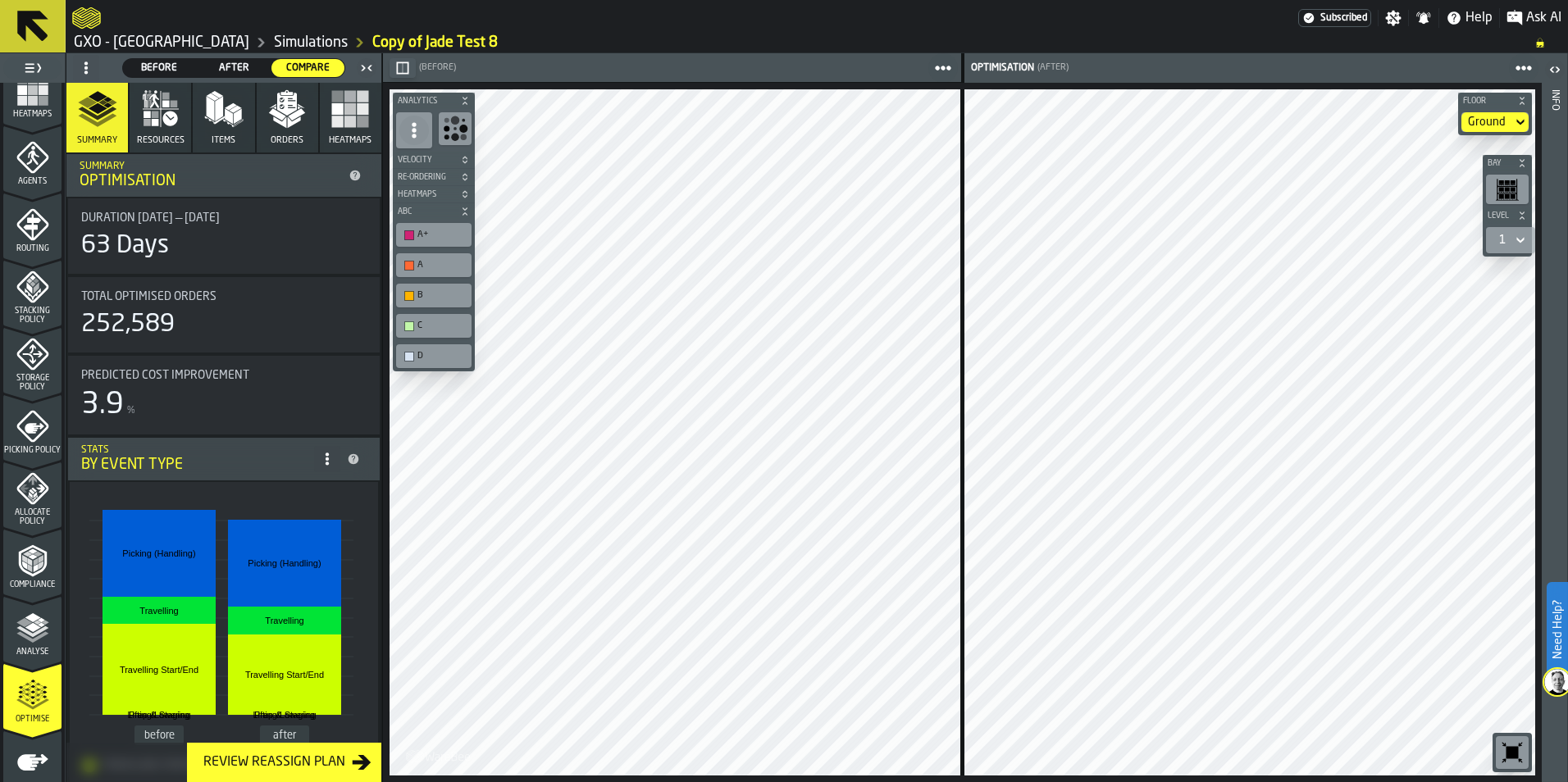 scroll, scrollTop: 511, scrollLeft: 0, axis: vertical 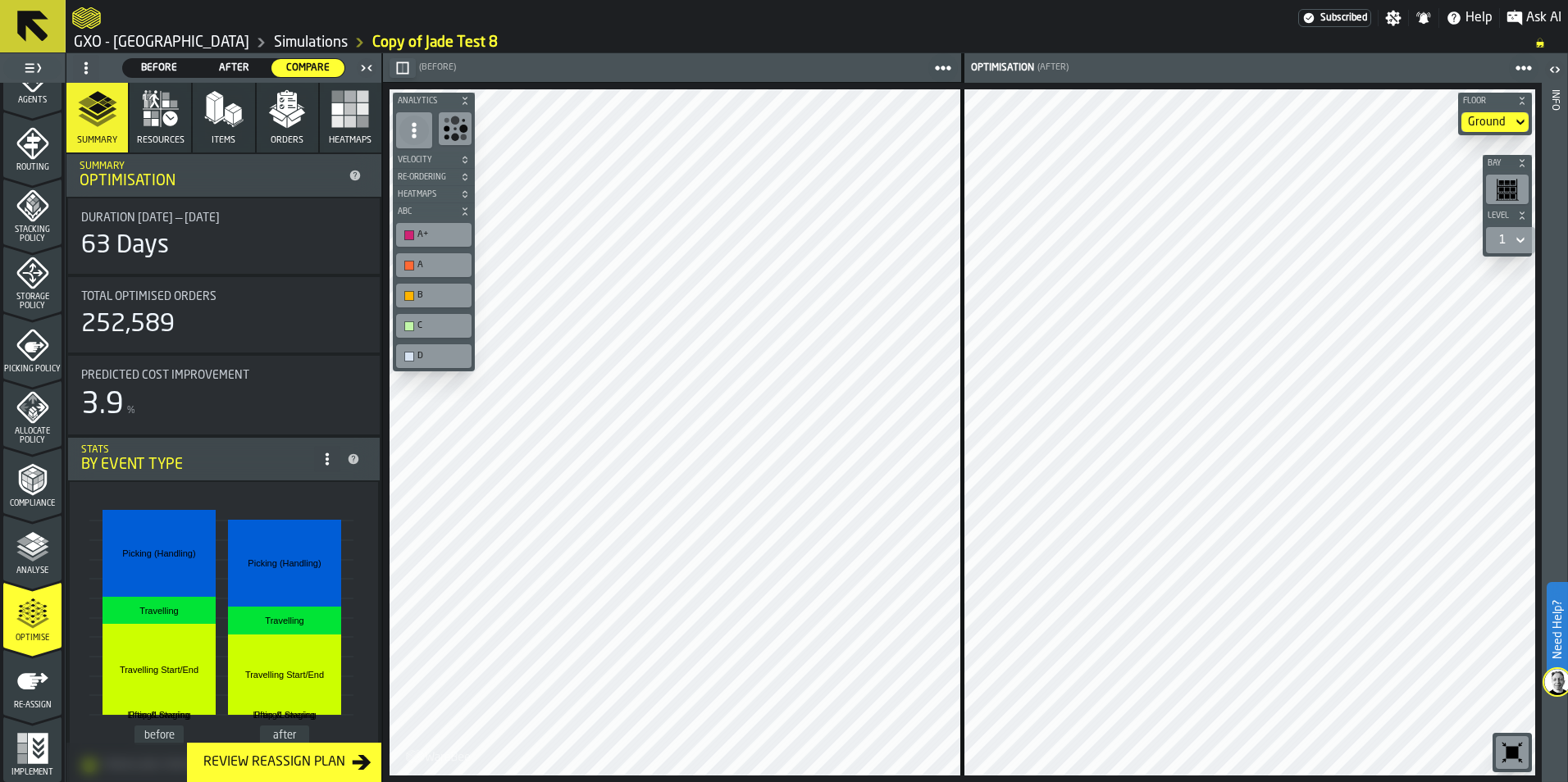 click on "Re-assign" at bounding box center [32, 687] 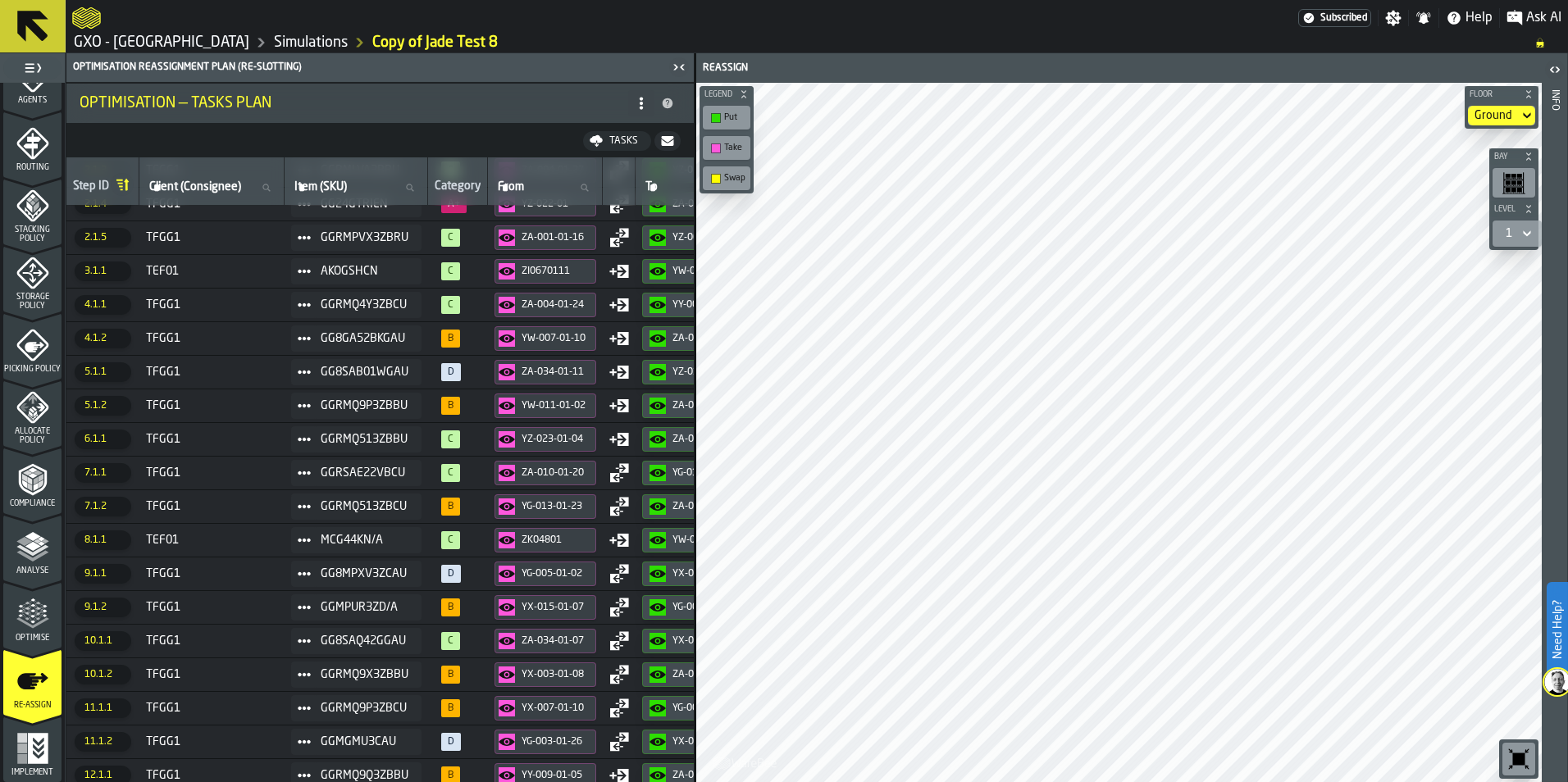 scroll, scrollTop: 245, scrollLeft: 0, axis: vertical 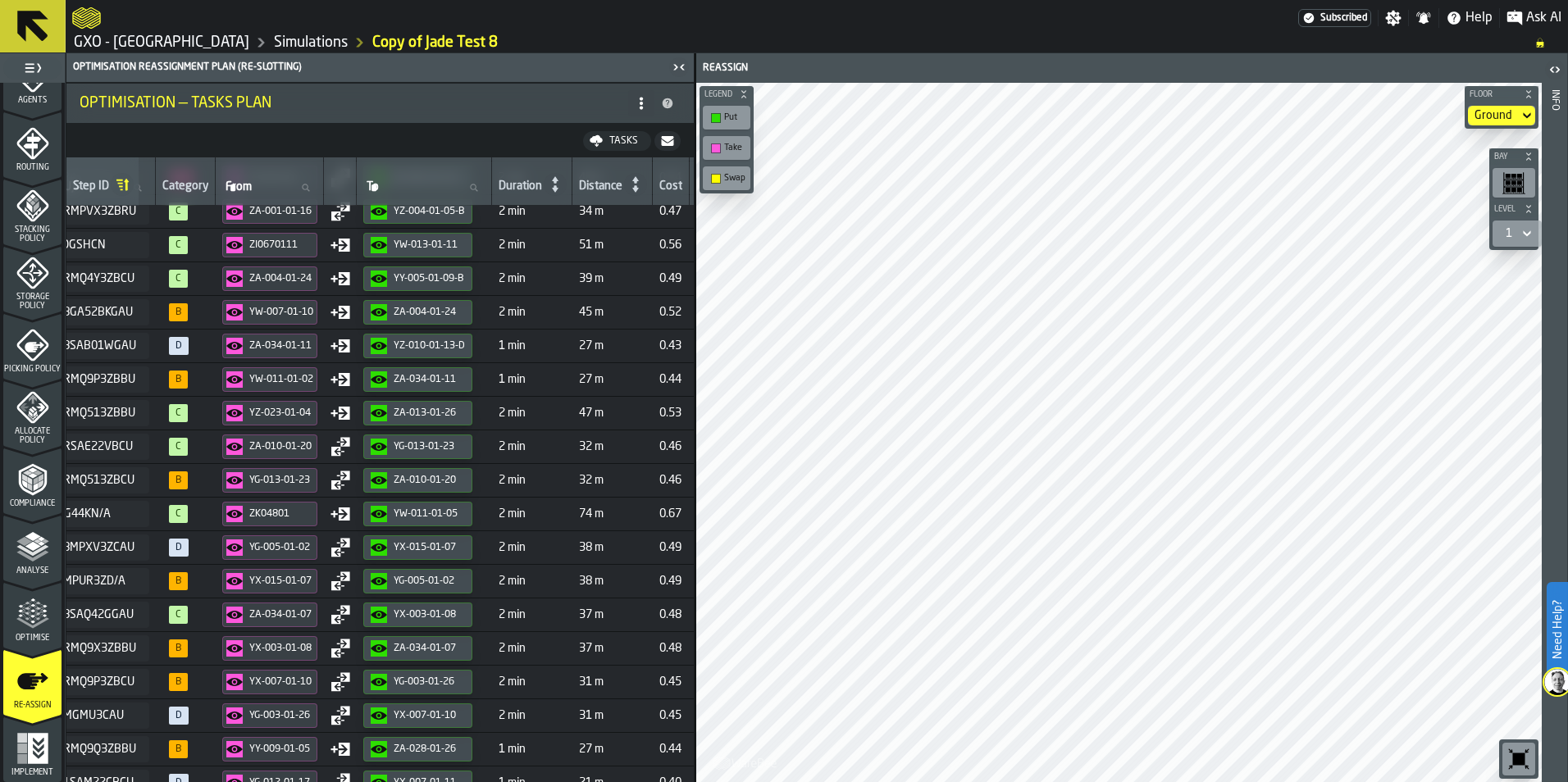 click on "Tasks" at bounding box center [623, 141] 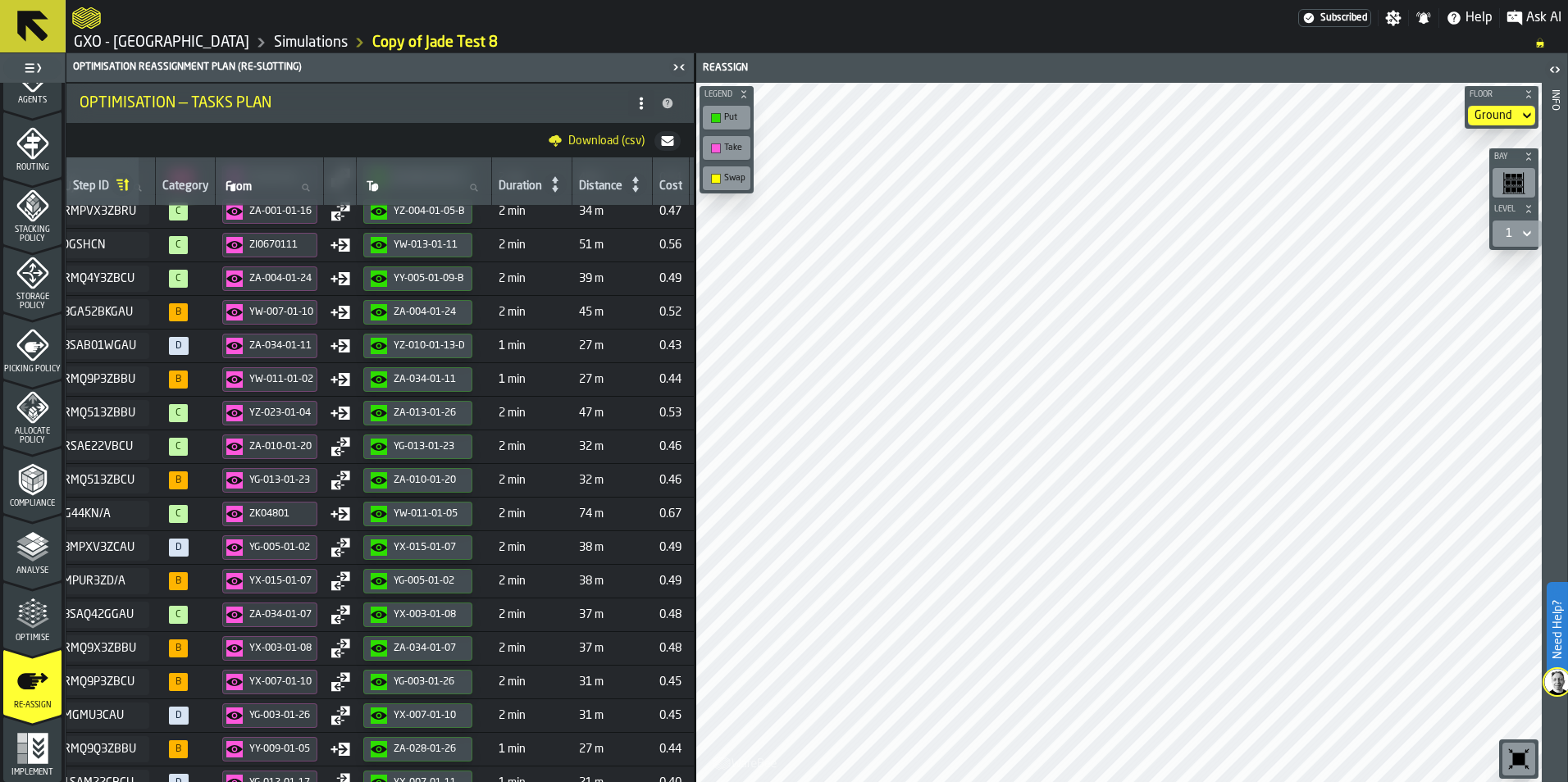 click on "Download (csv)" at bounding box center (606, 141) 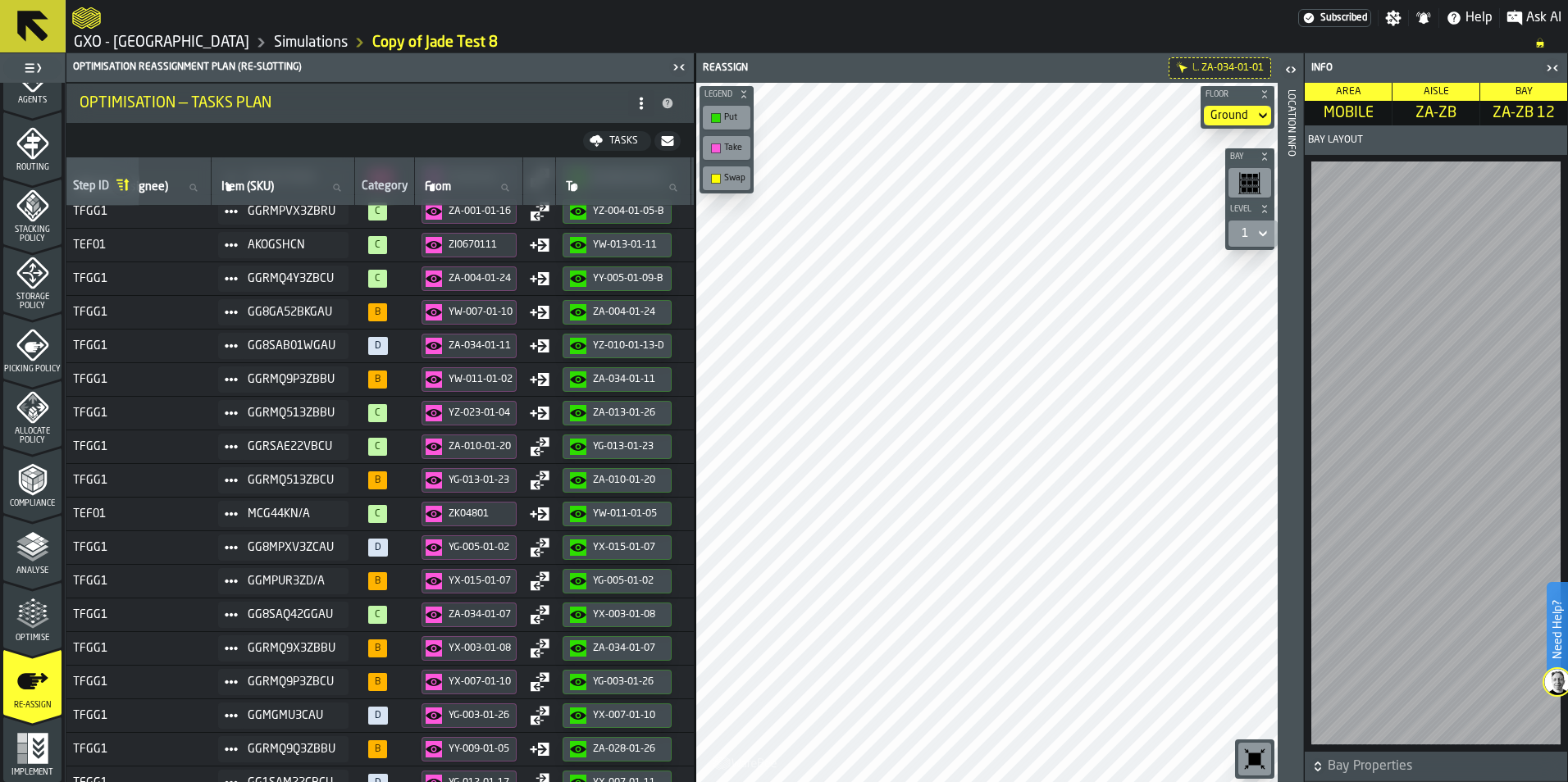 scroll, scrollTop: 245, scrollLeft: 0, axis: vertical 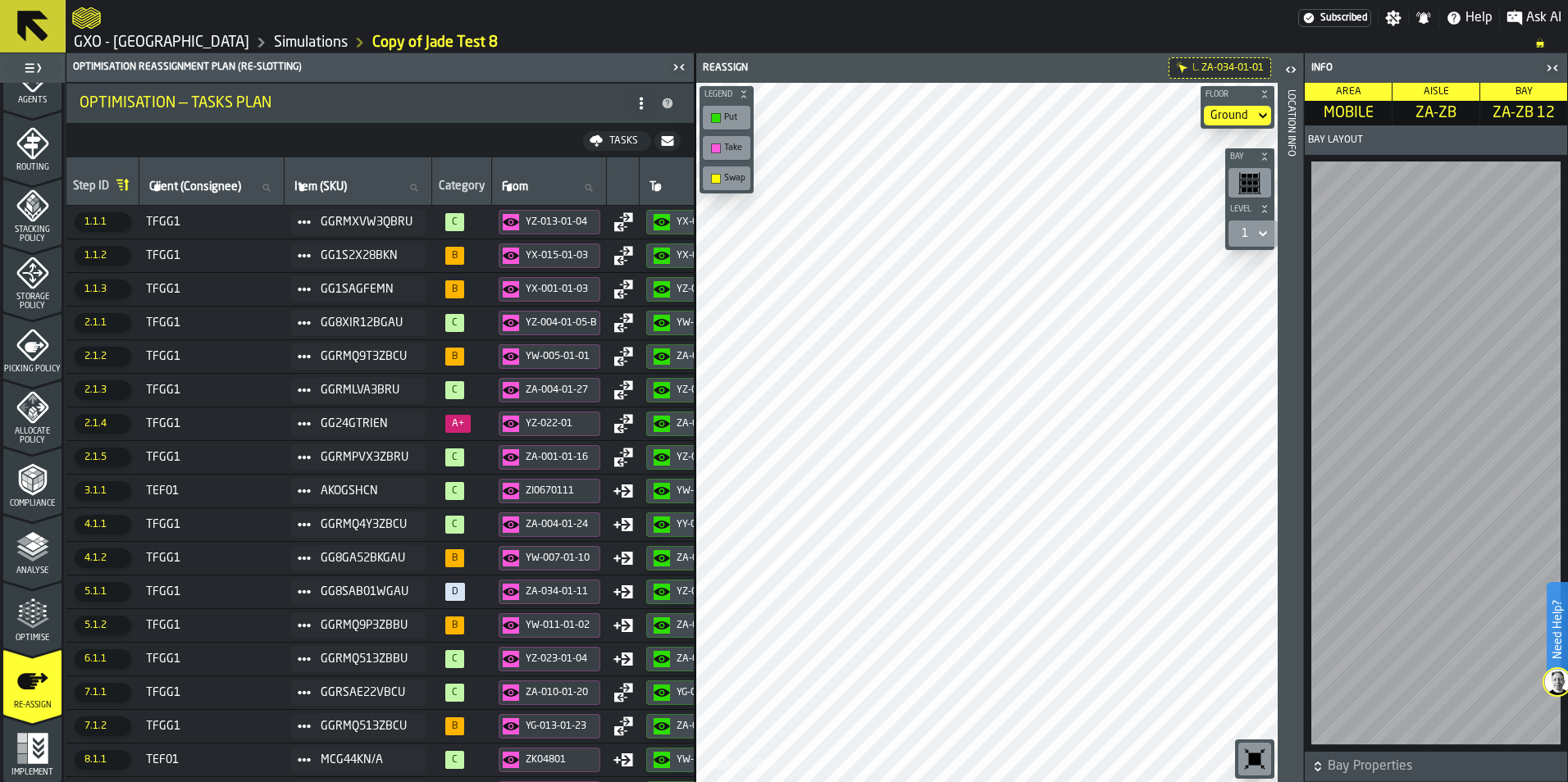 click on "Simulations" at bounding box center (311, 43) 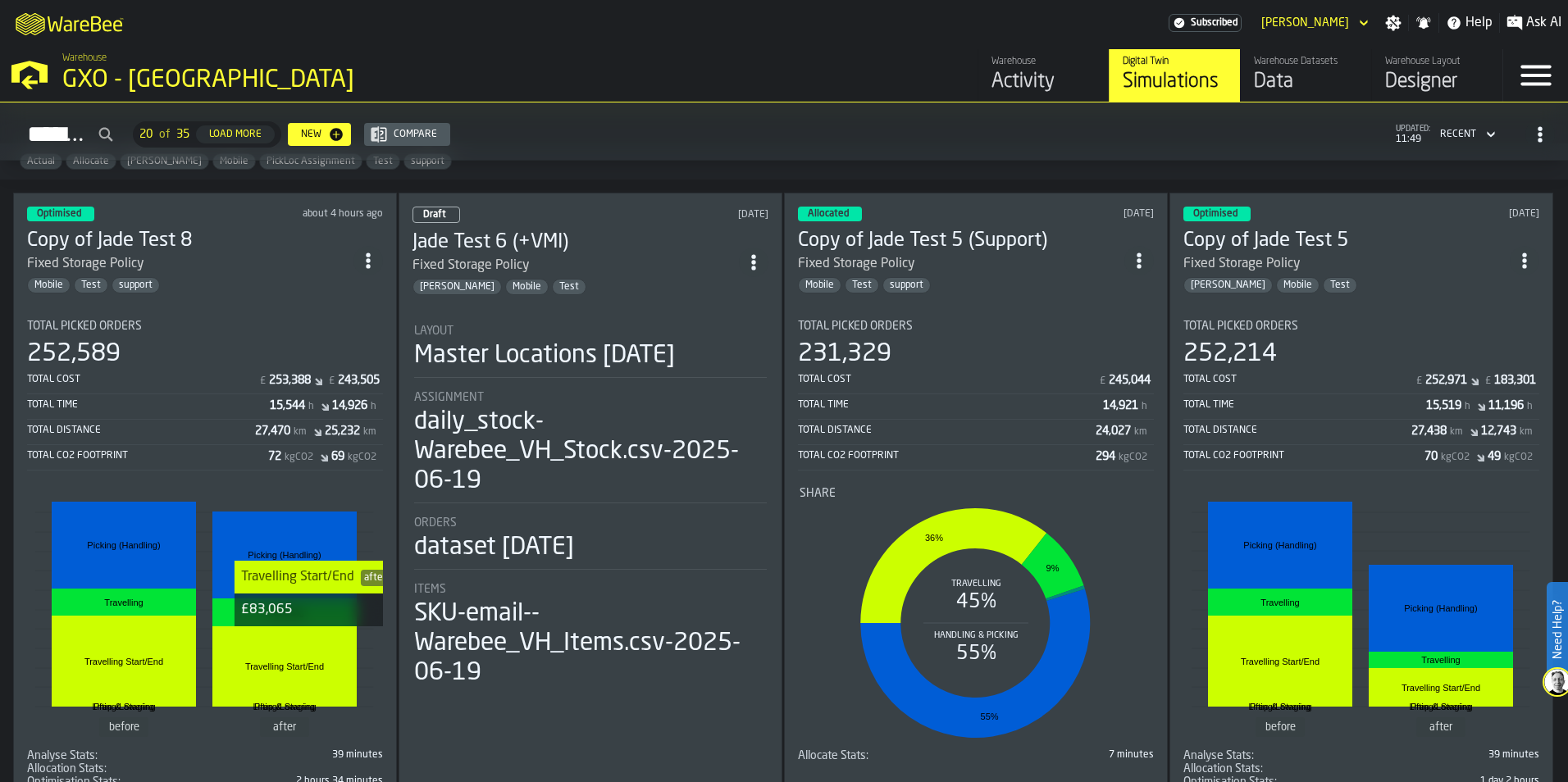 scroll, scrollTop: 0, scrollLeft: 0, axis: both 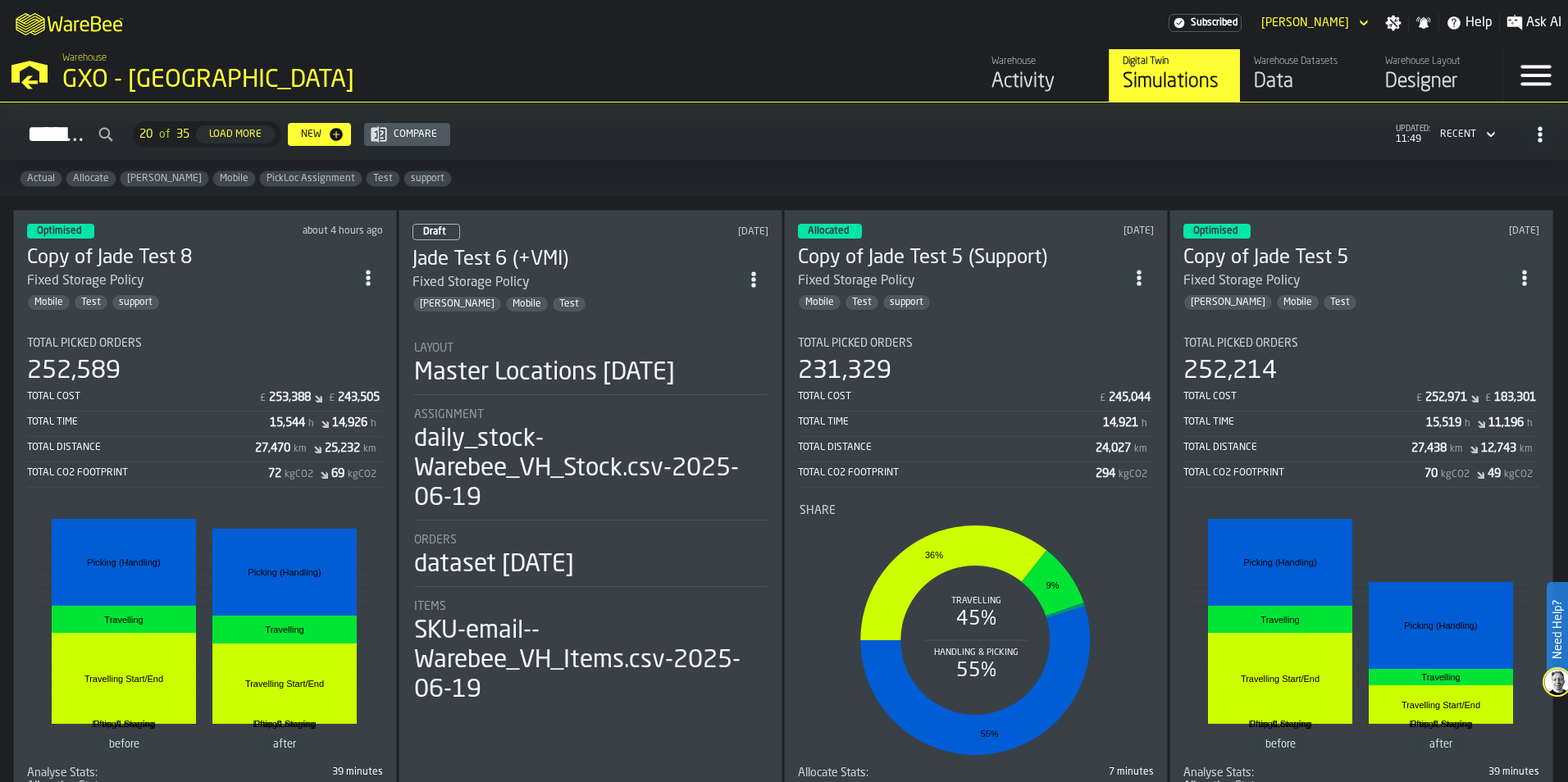click 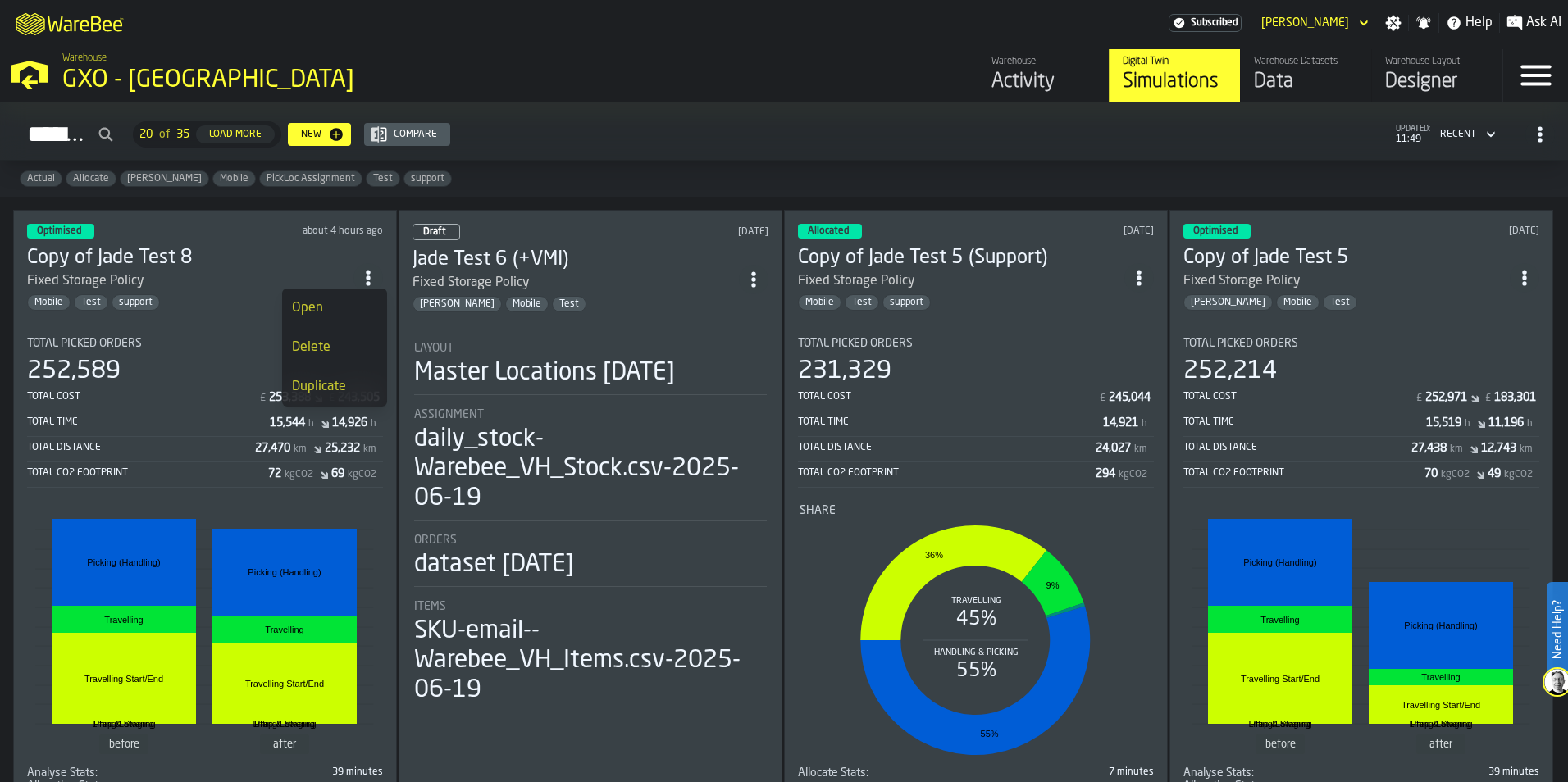 click on "Duplicate" at bounding box center (335, 387) 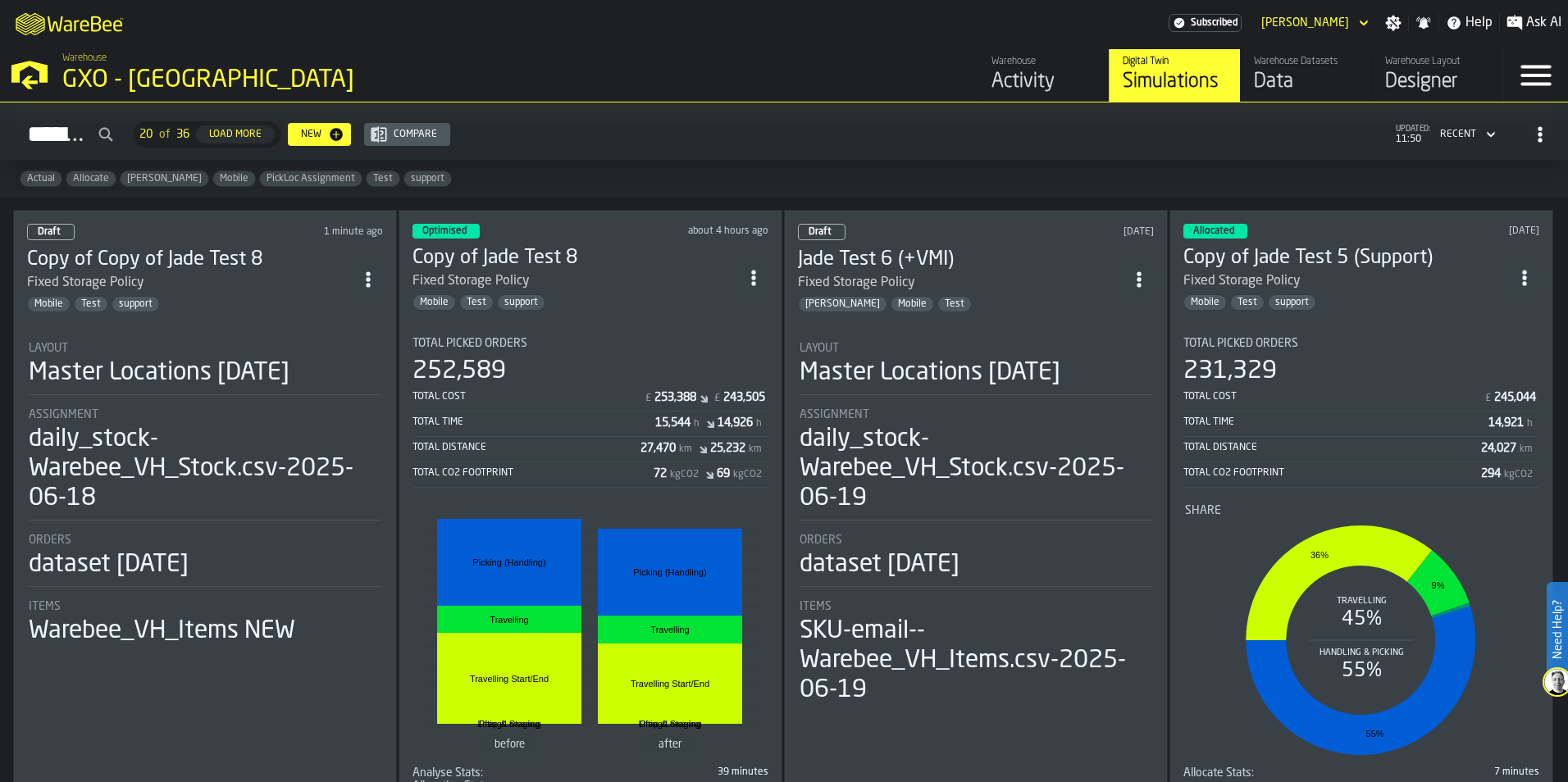 click on "Layout Master Locations [DATE] Assignment daily_stock-Warebee_VH_Stock.csv-2025-06-18 Orders dataset [DATE] Items Warebee_VH_Items NEW" at bounding box center (205, 487) 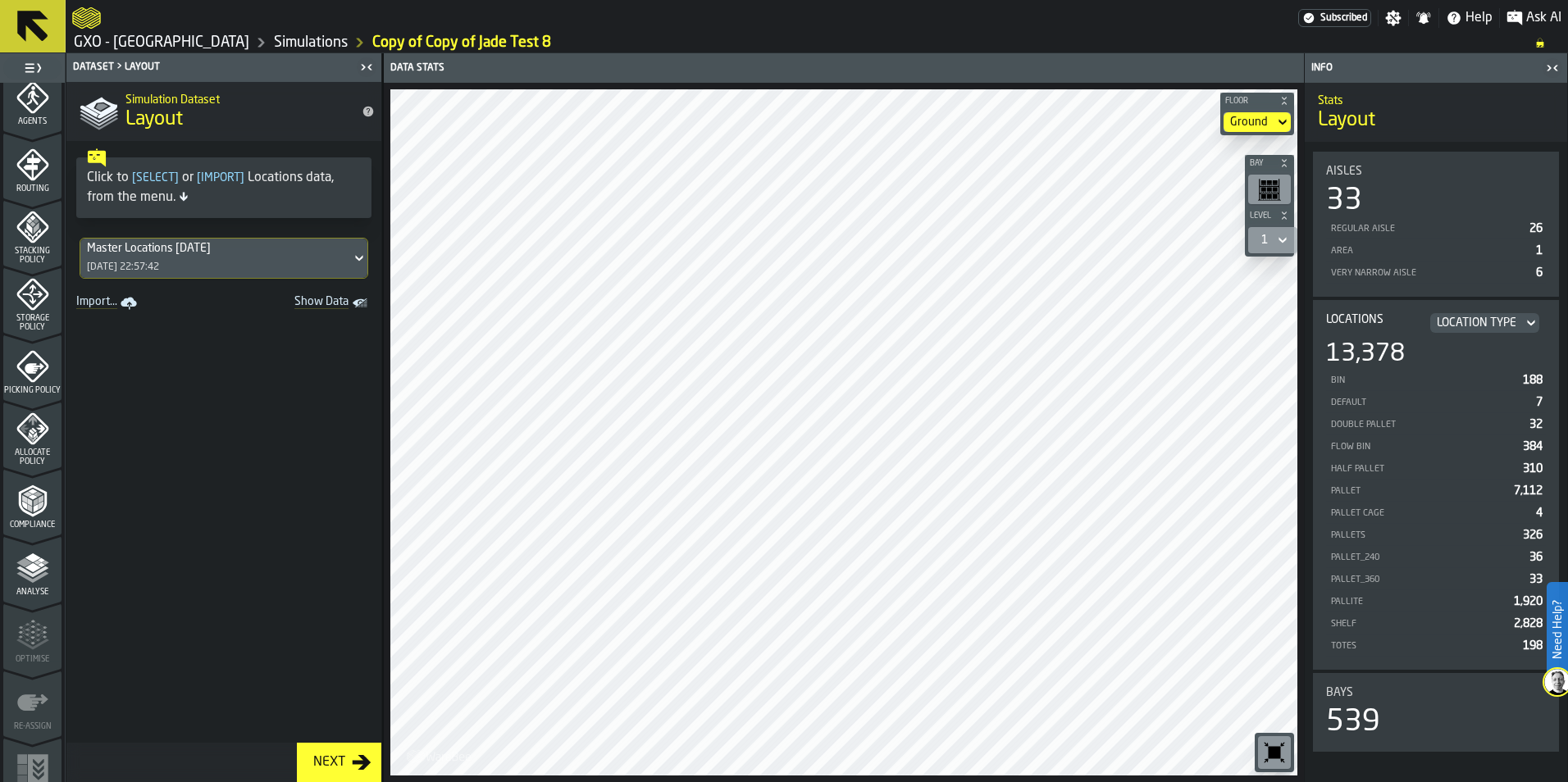 scroll, scrollTop: 511, scrollLeft: 0, axis: vertical 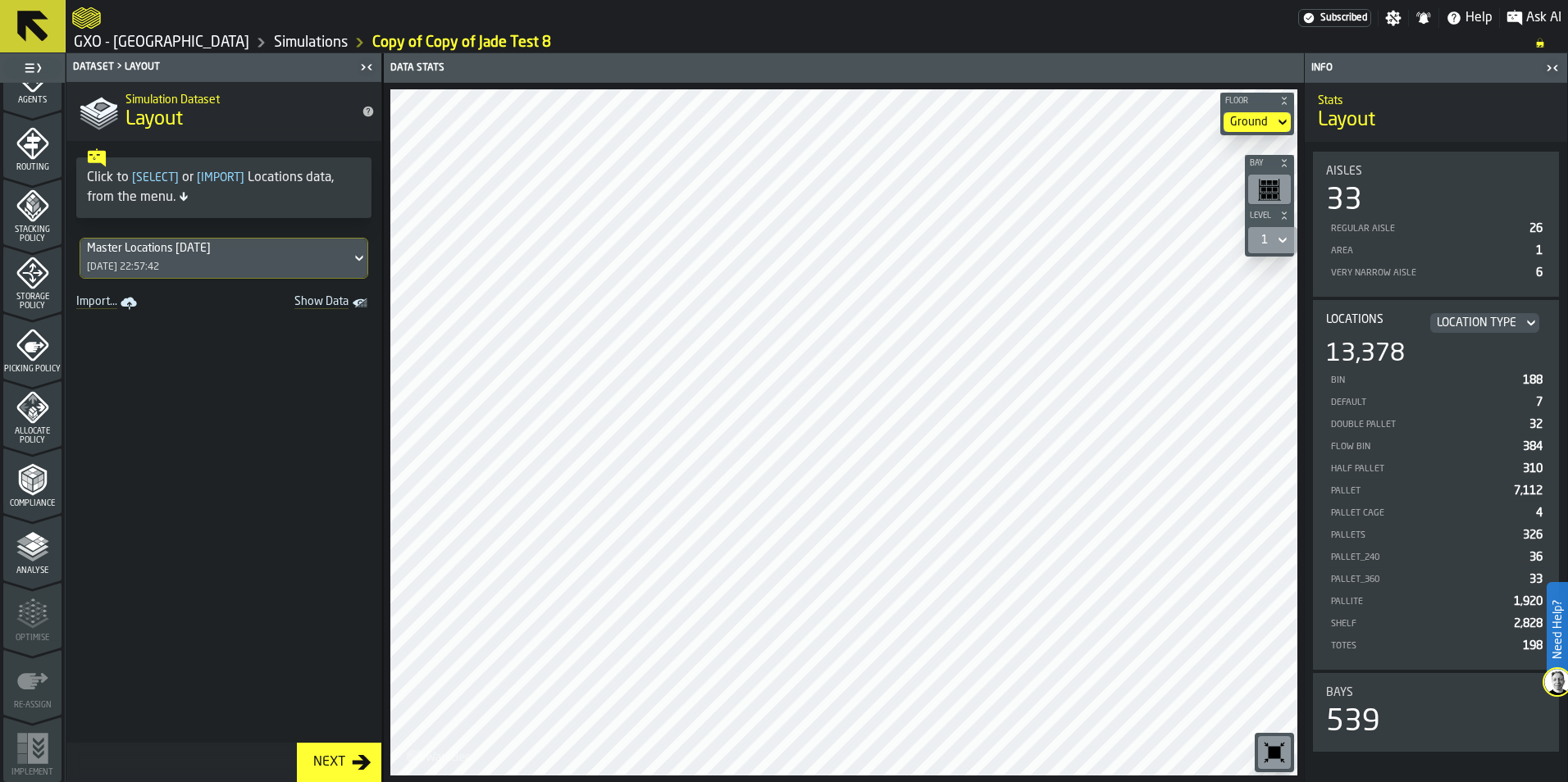 click on "Stacking Policy" at bounding box center (32, 216) 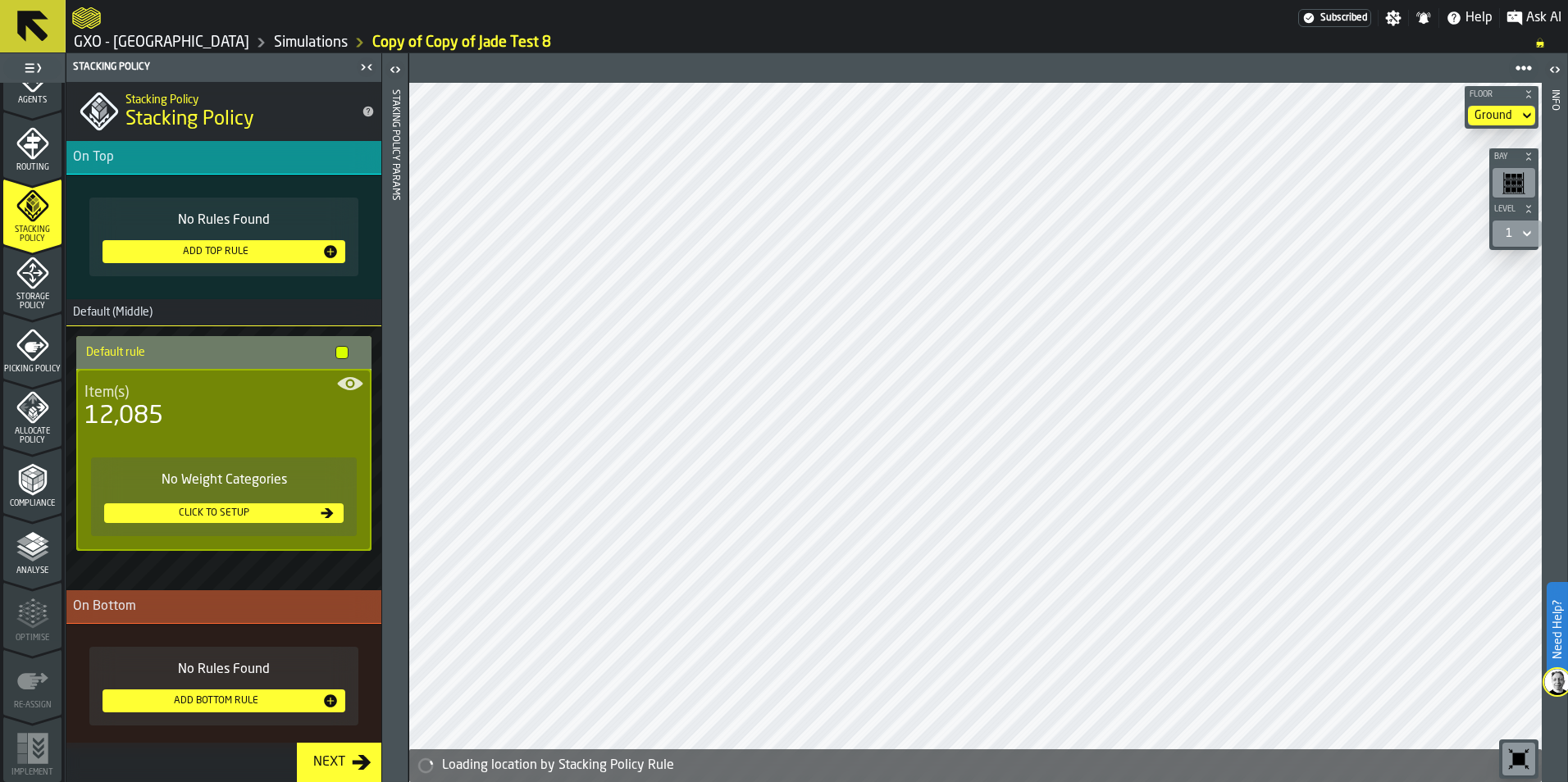 click 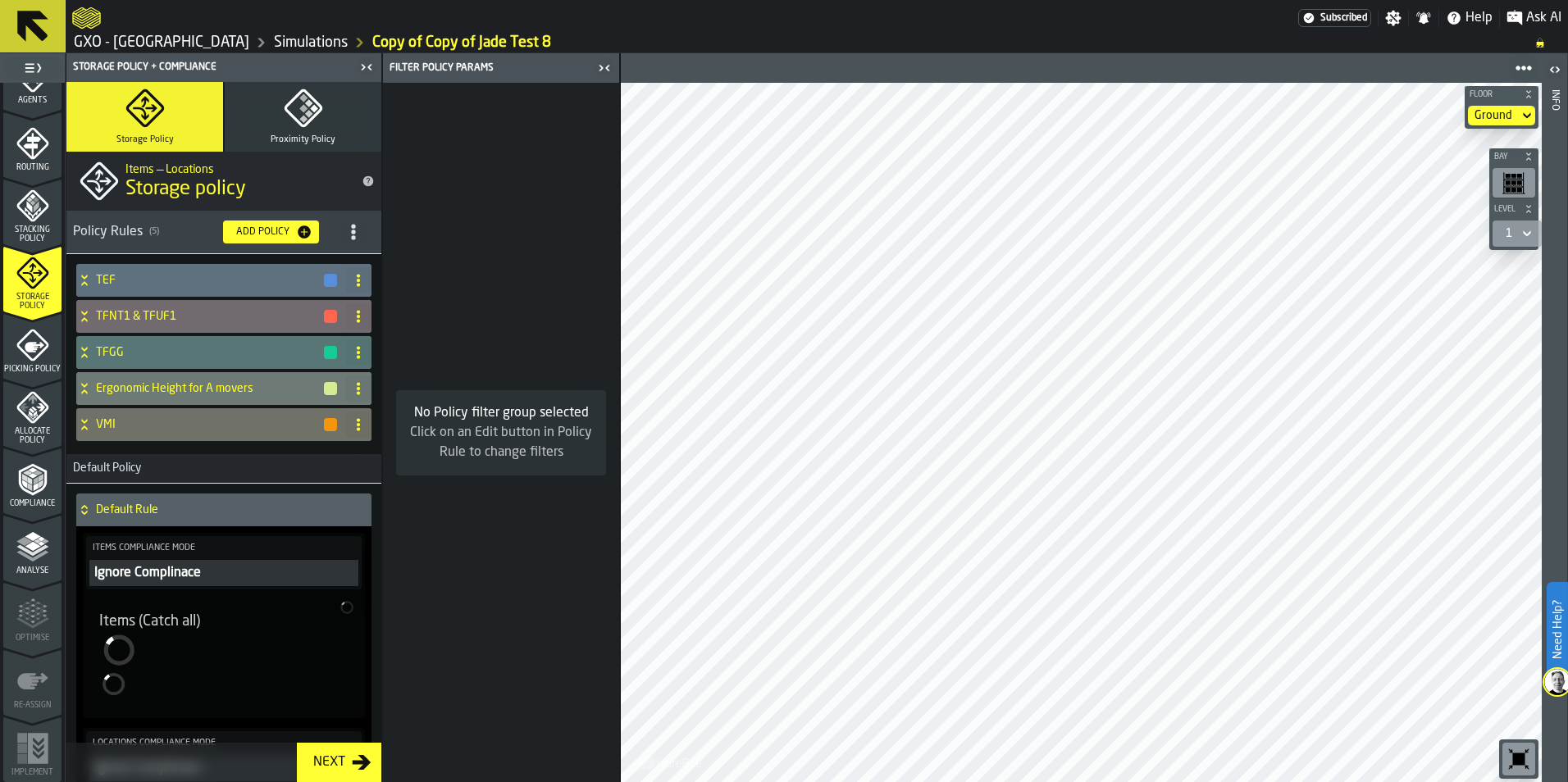 click 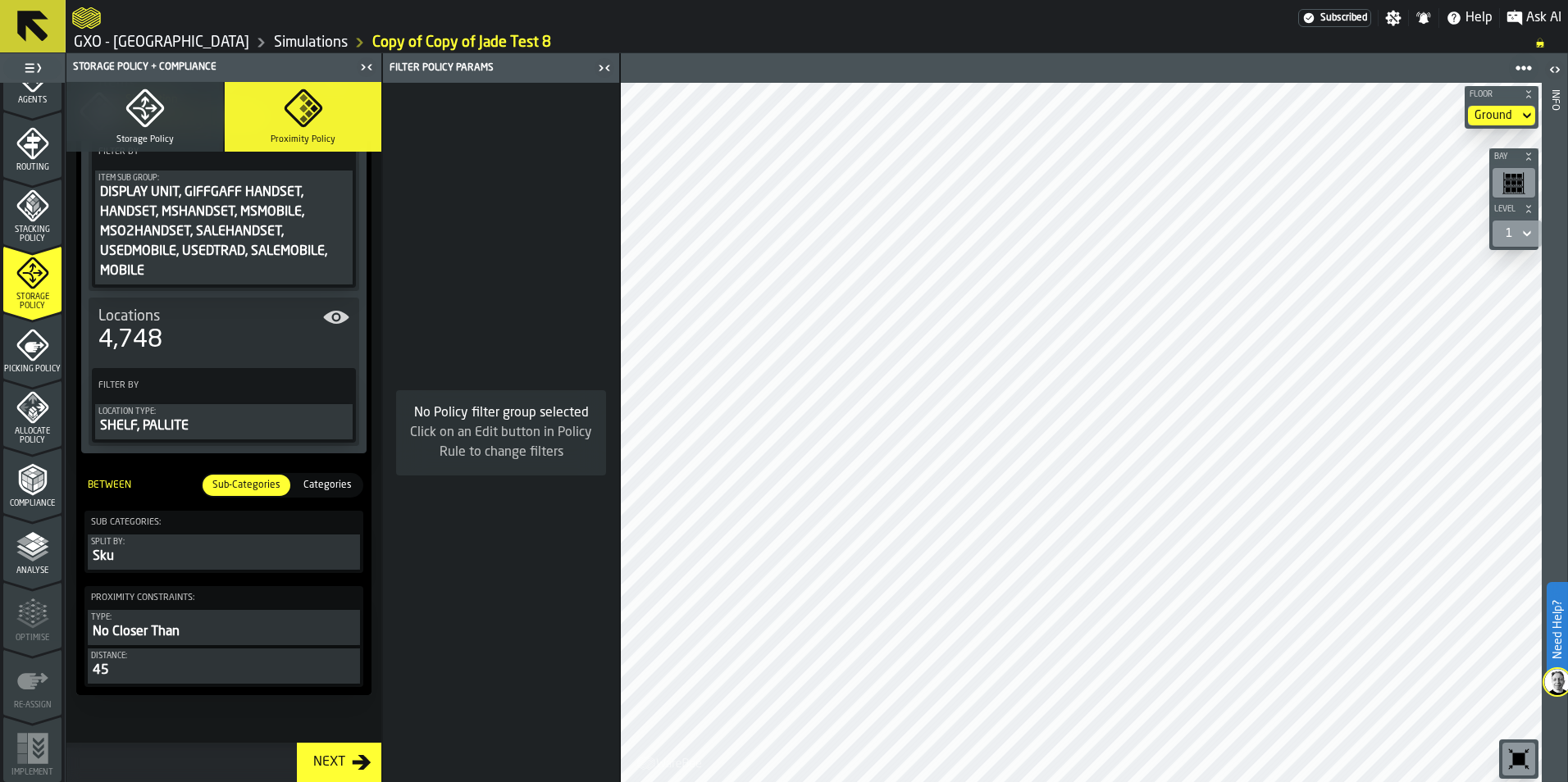 scroll, scrollTop: 274, scrollLeft: 0, axis: vertical 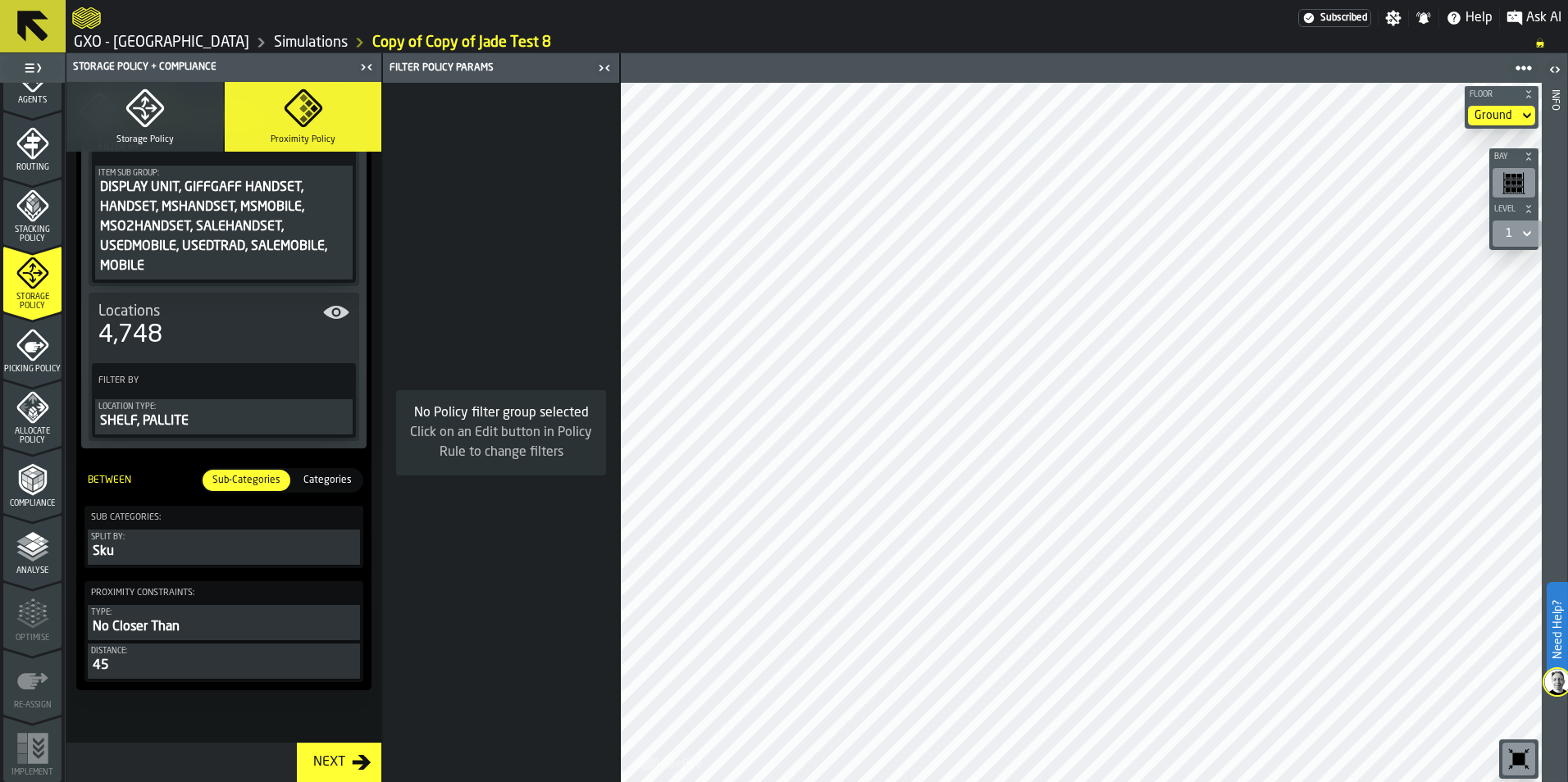 click on "Analyse" at bounding box center [32, 552] 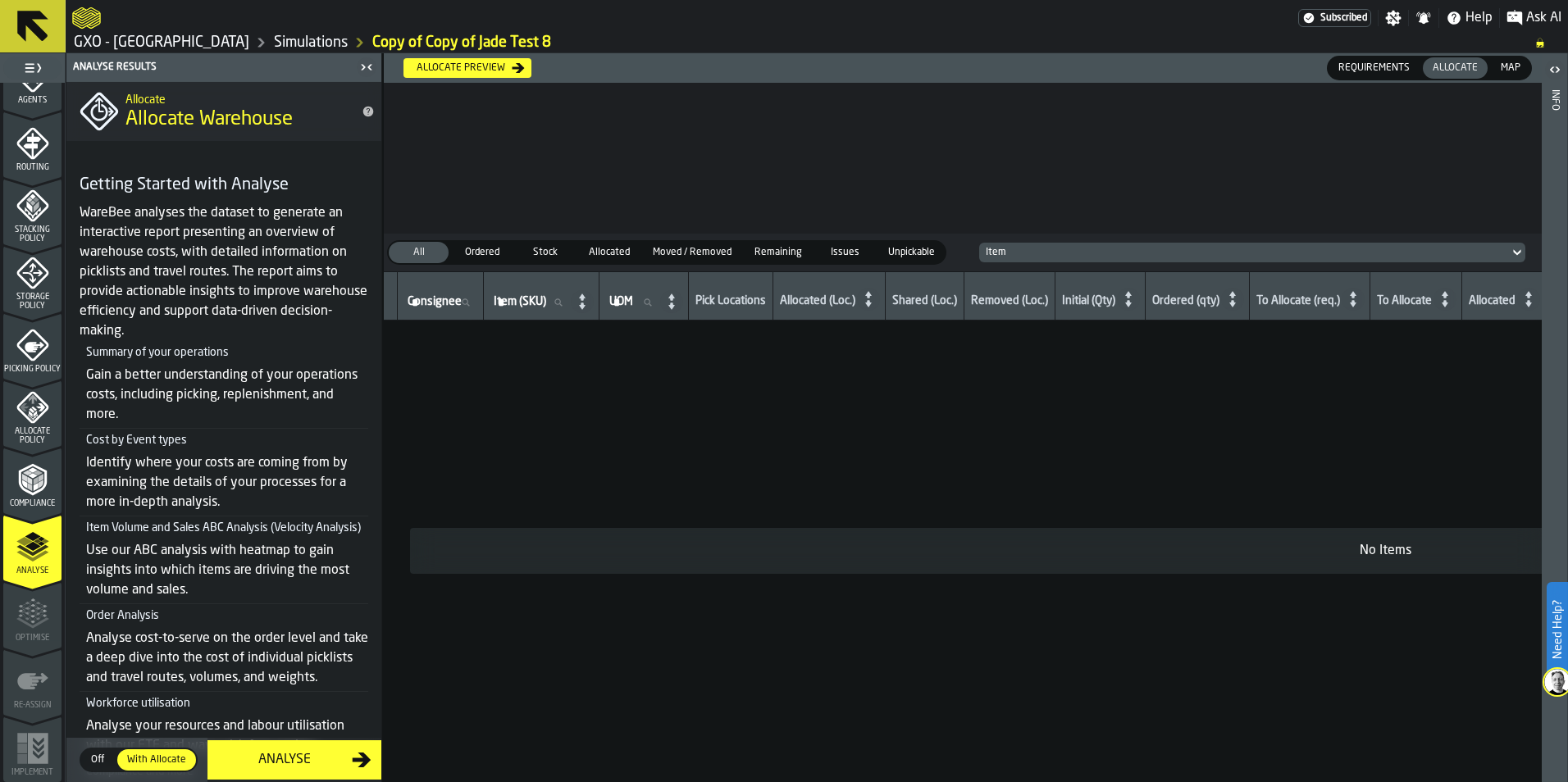 click on "Analyse" at bounding box center (285, 760) 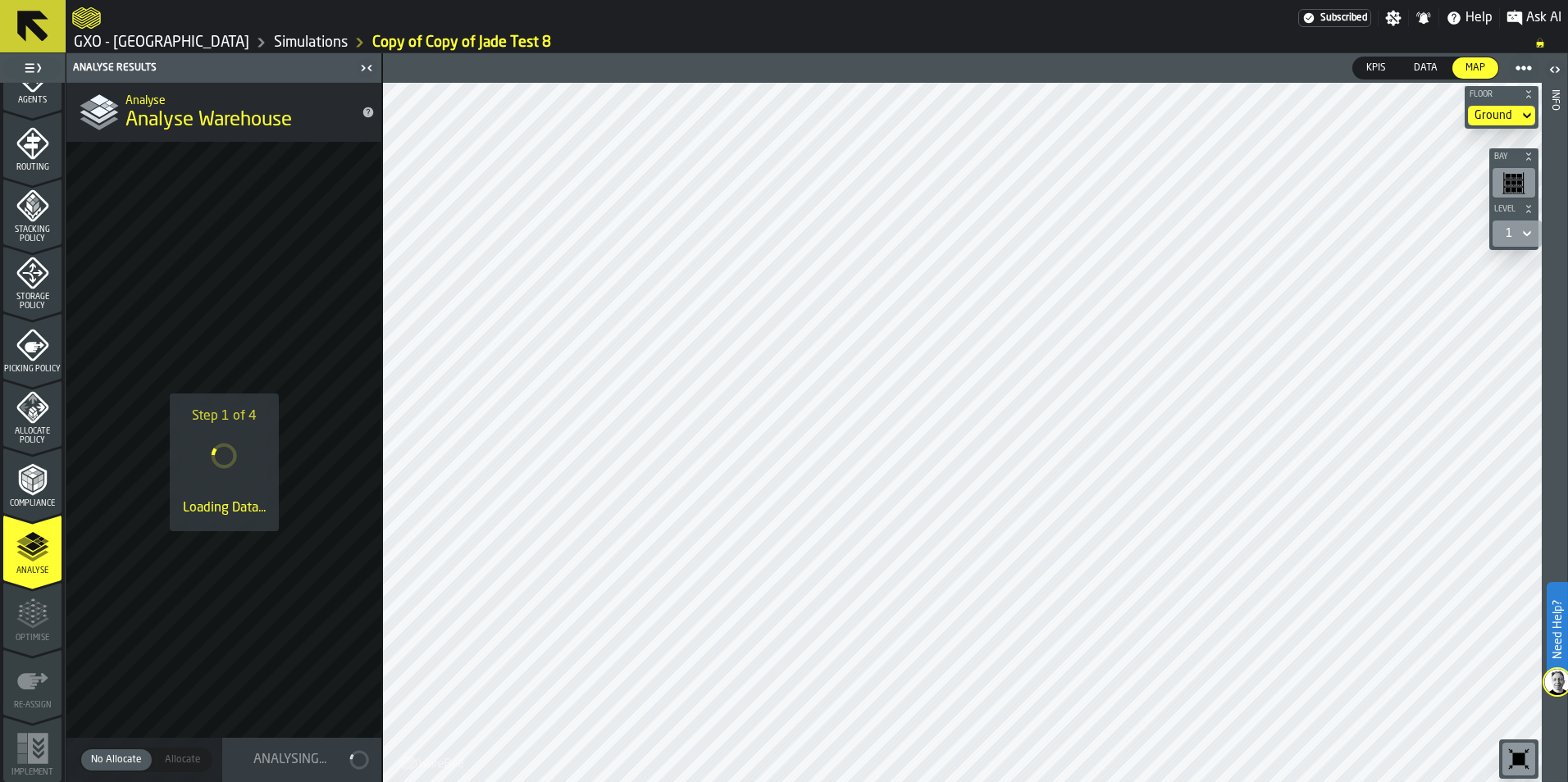 click on "Simulations" at bounding box center [311, 43] 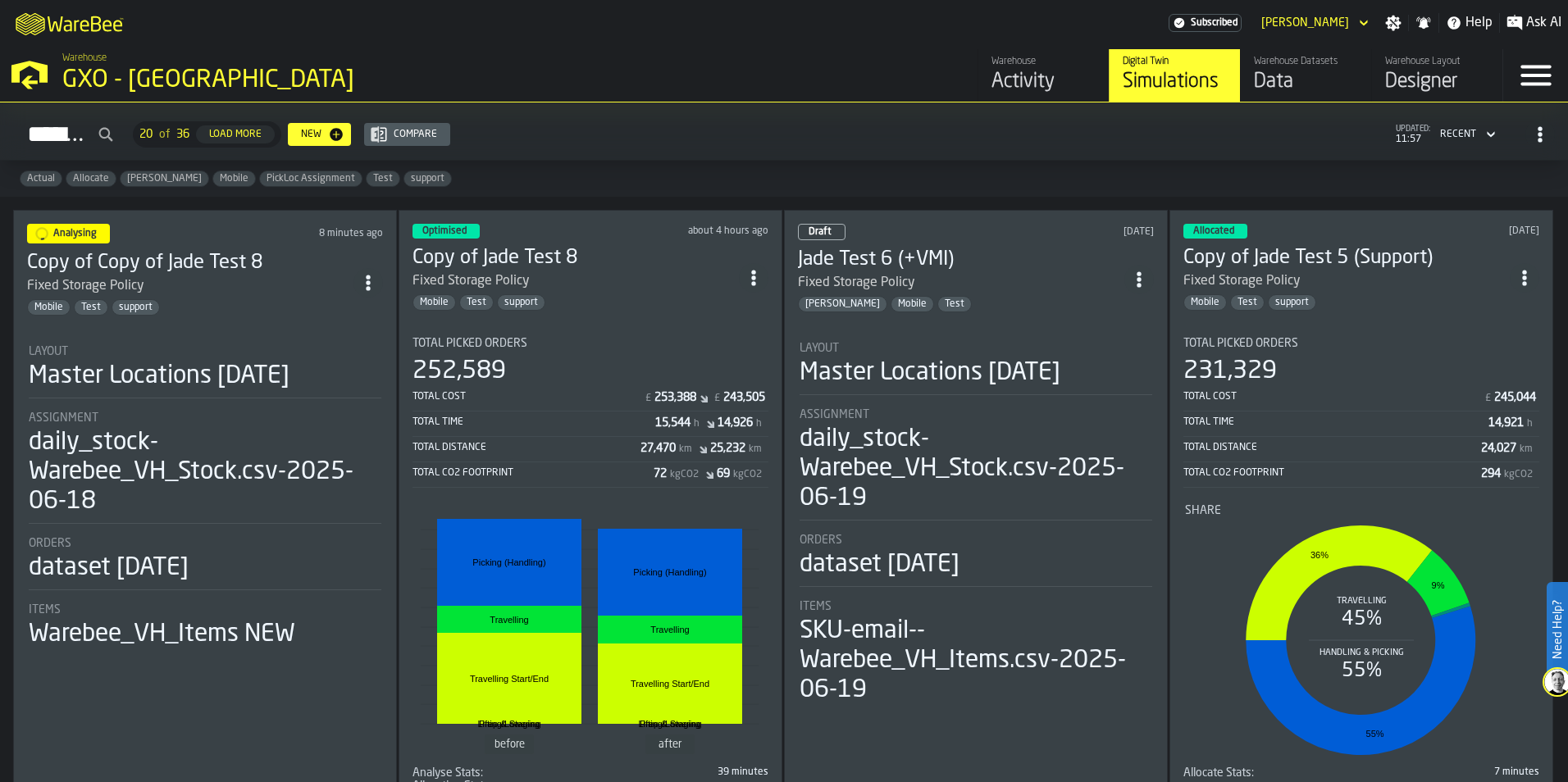 click 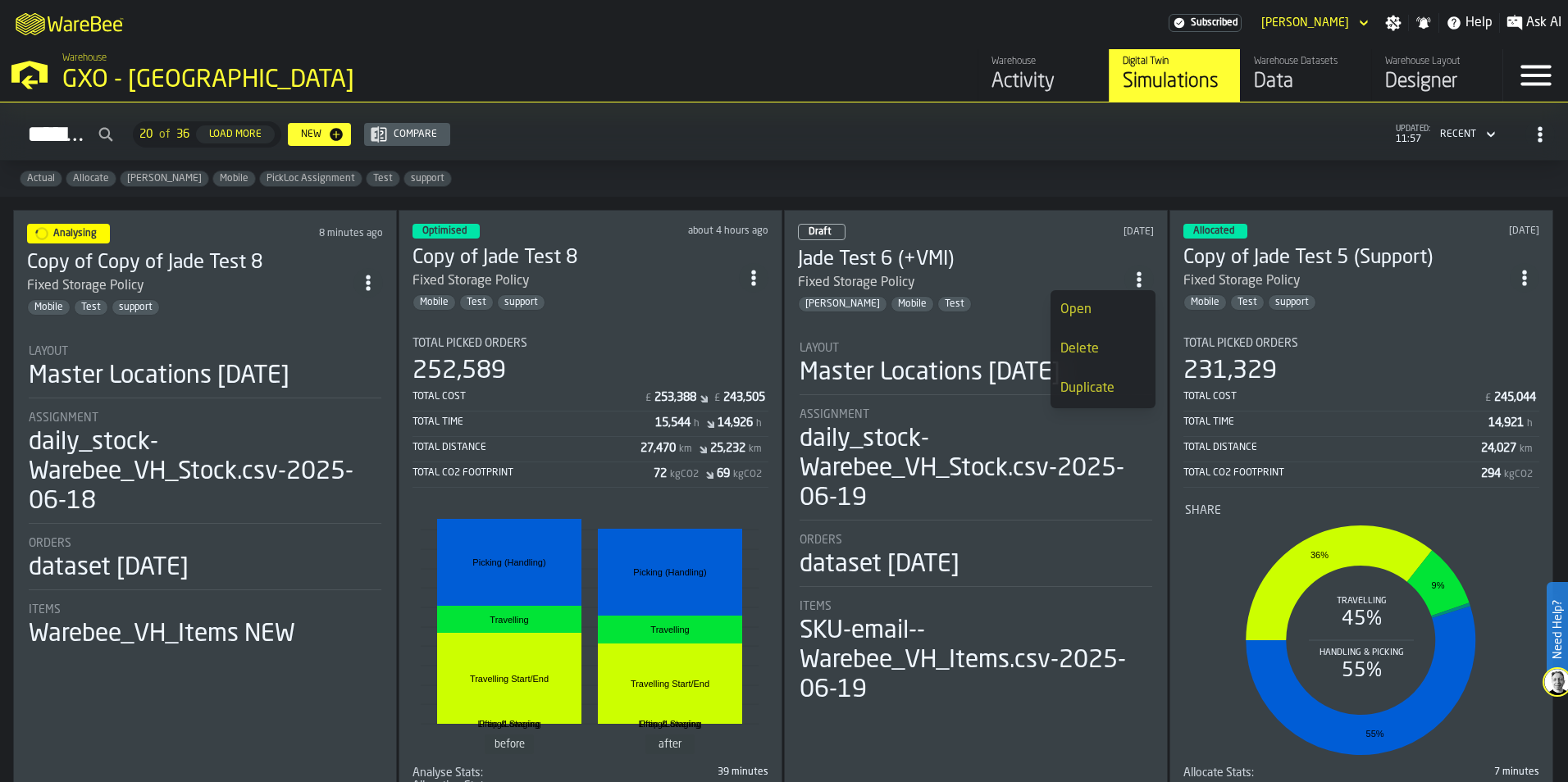 drag, startPoint x: 1108, startPoint y: 357, endPoint x: 1105, endPoint y: 348, distance: 9.486833 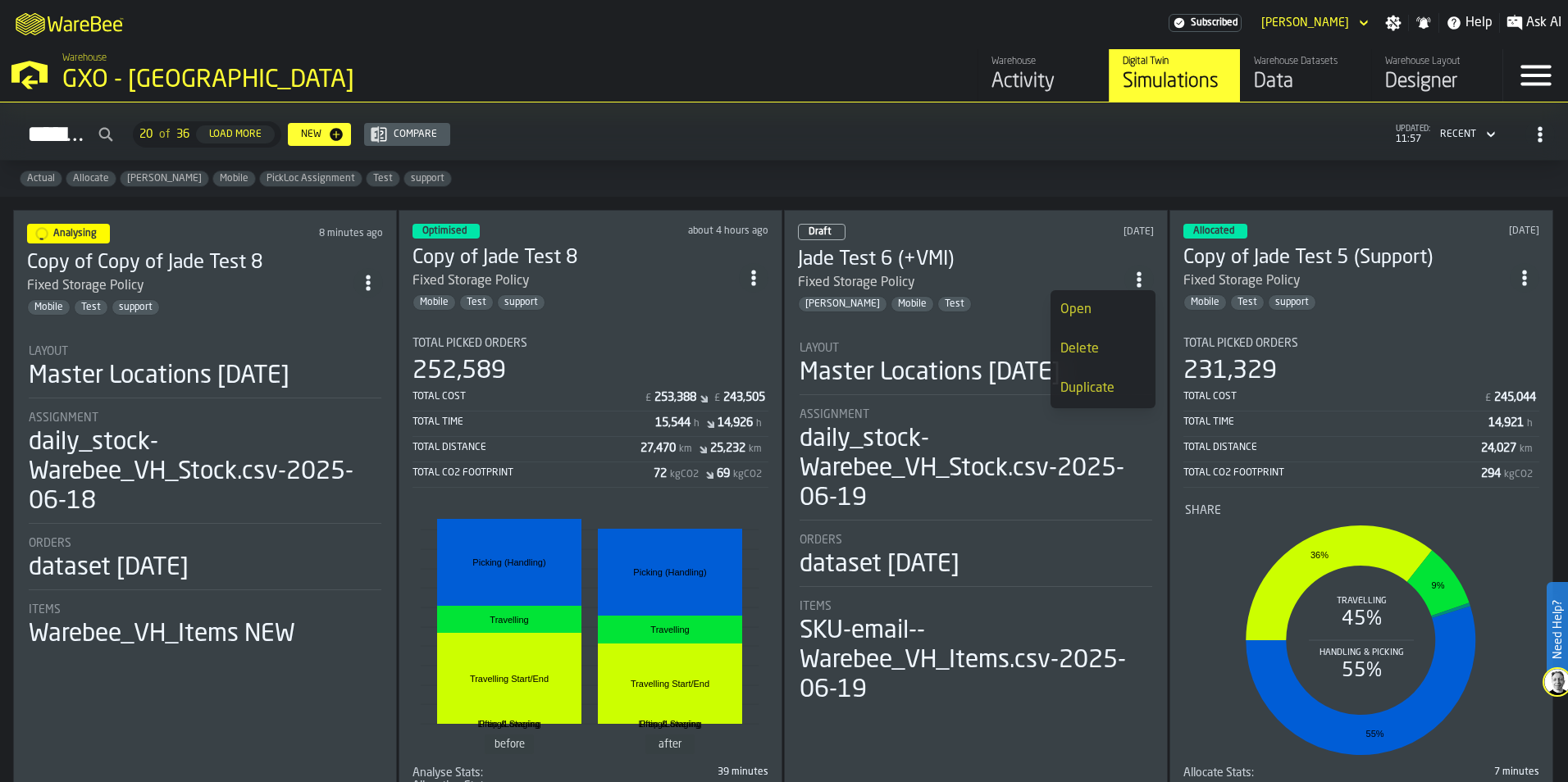 click on "Delete" at bounding box center [1103, 349] 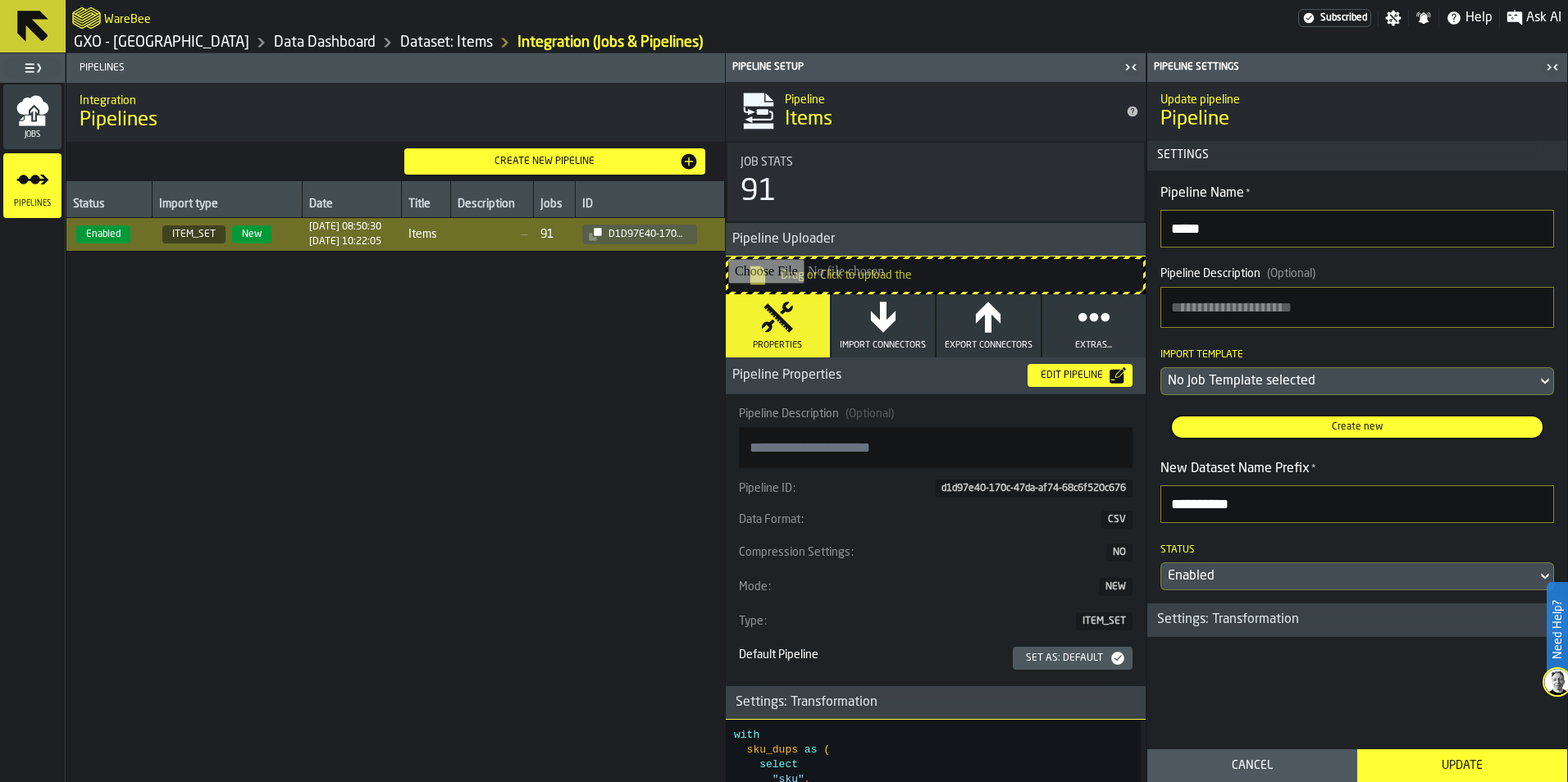 scroll, scrollTop: 0, scrollLeft: 0, axis: both 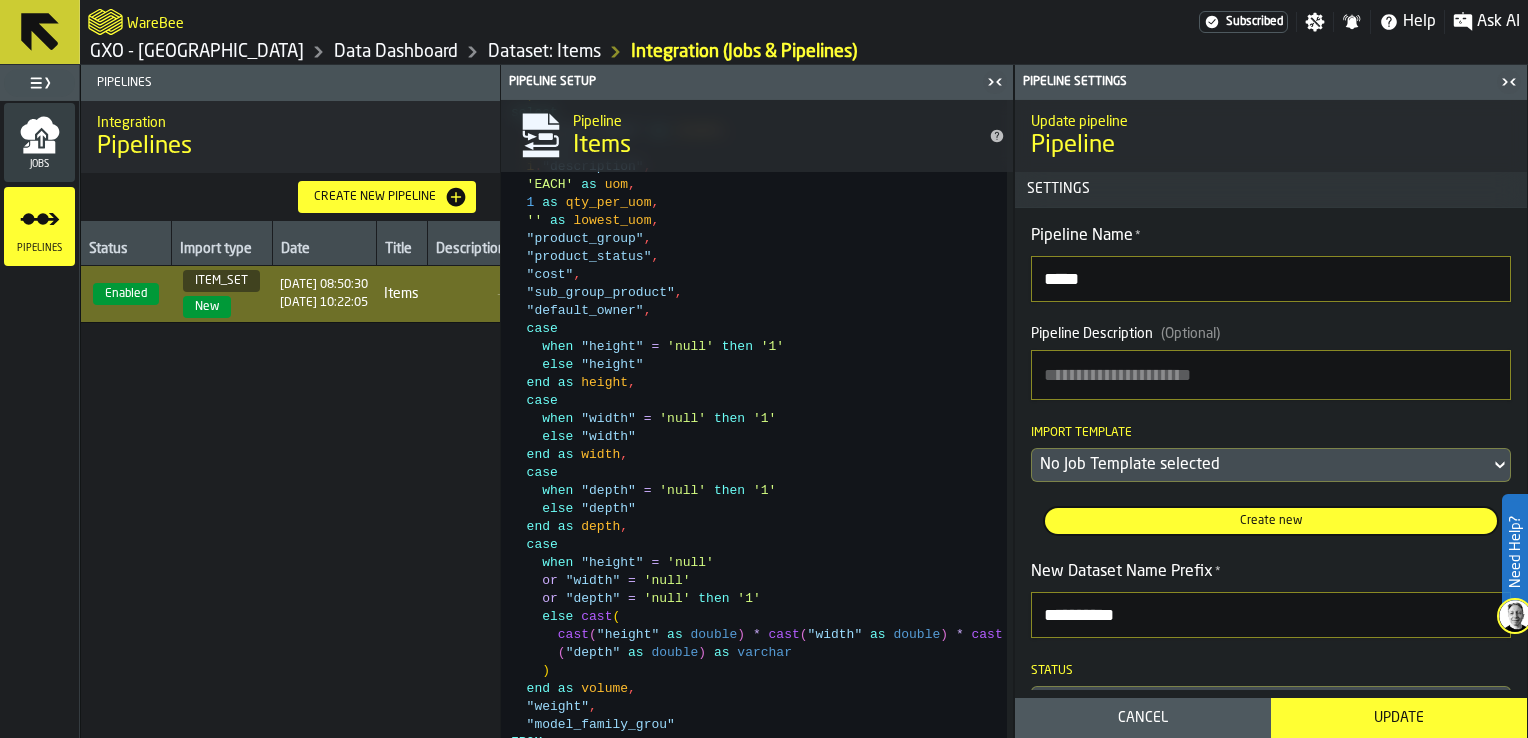 click on "Status Import type Date Title Description Jobs ID Enabled ITEM_SET   New 21/05/2024, 08:50:30 19/06/2025, 10:22:05 Items — 91 d1d97e40-170c-47da-af74-68c6f520c676" at bounding box center (290, 479) 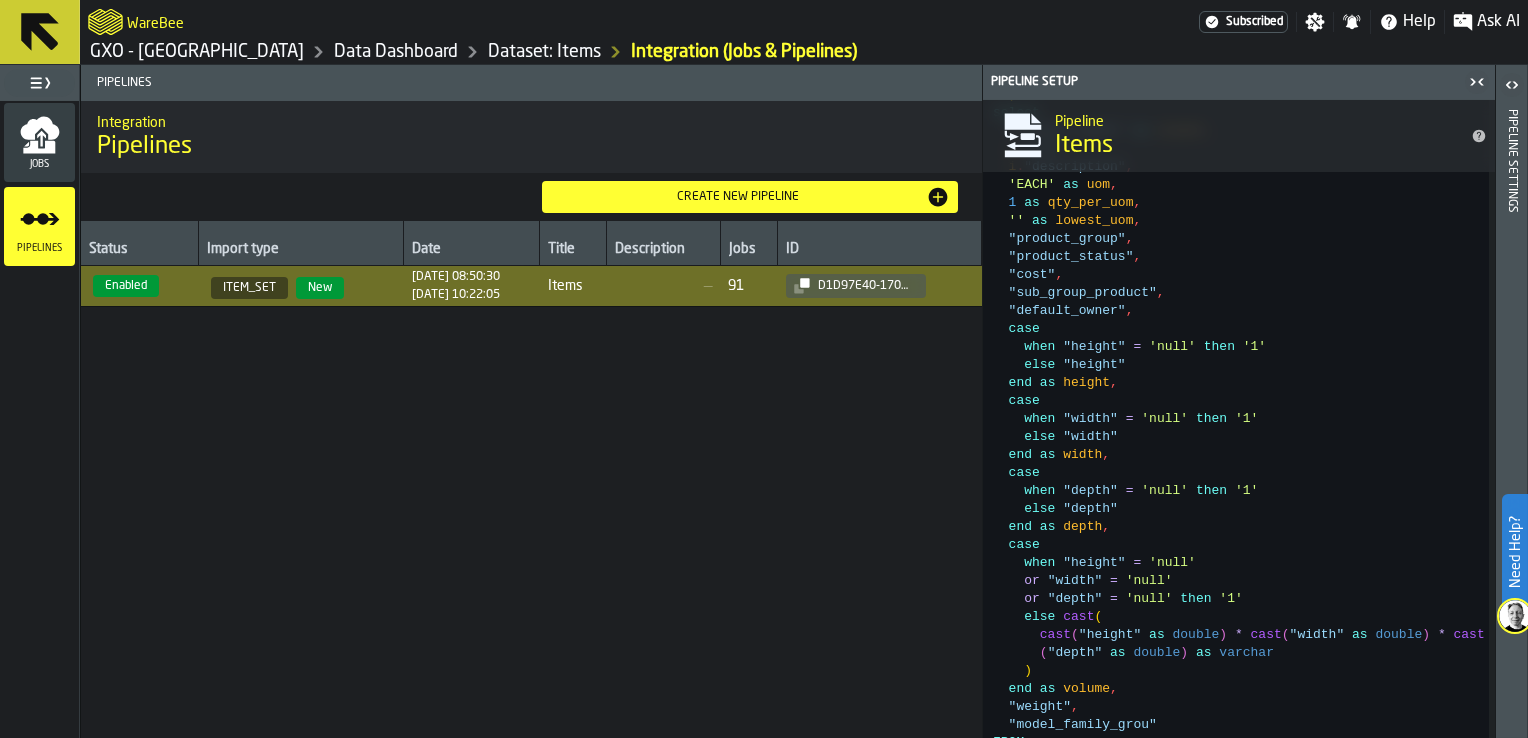 click on "Create new pipeline" at bounding box center [738, 197] 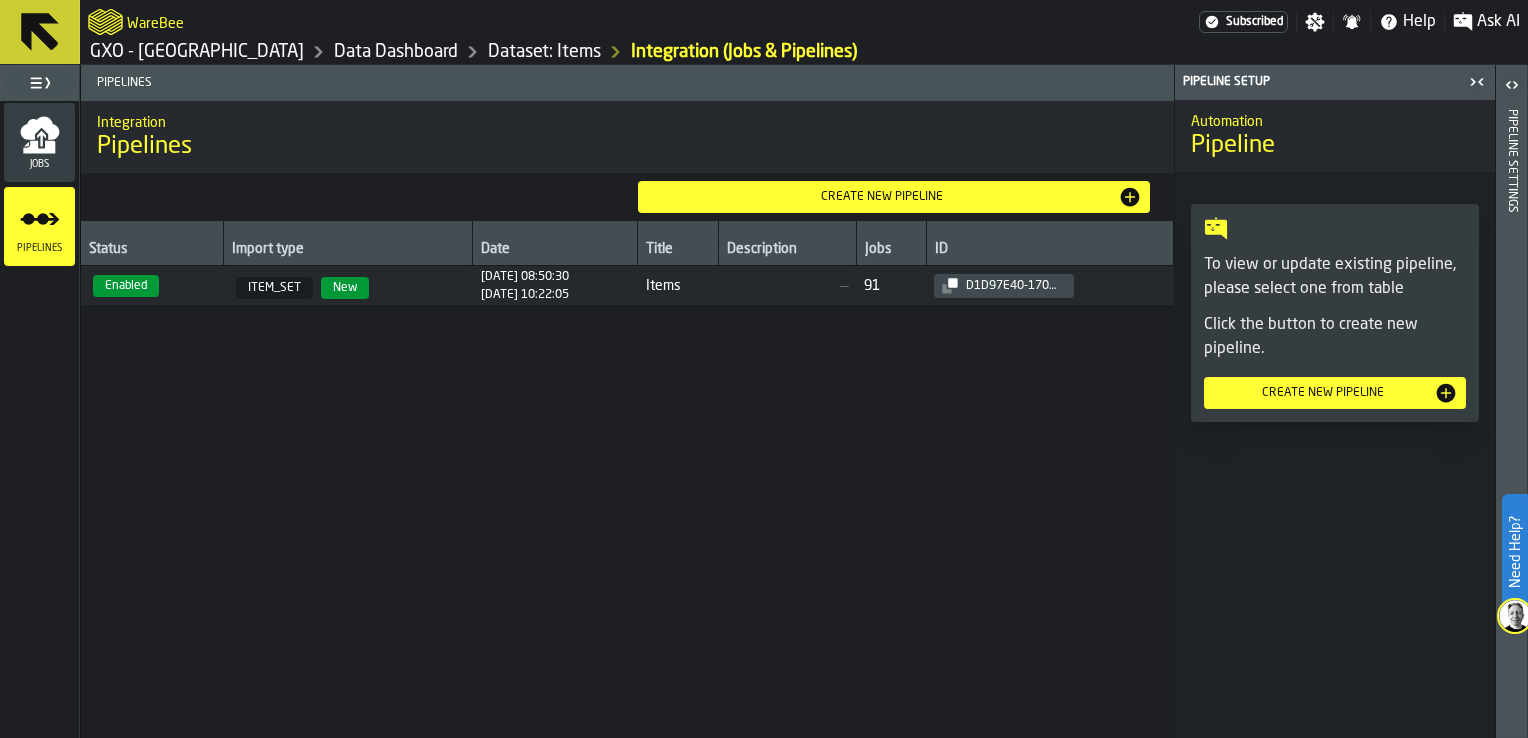 click on "—" at bounding box center (787, 286) 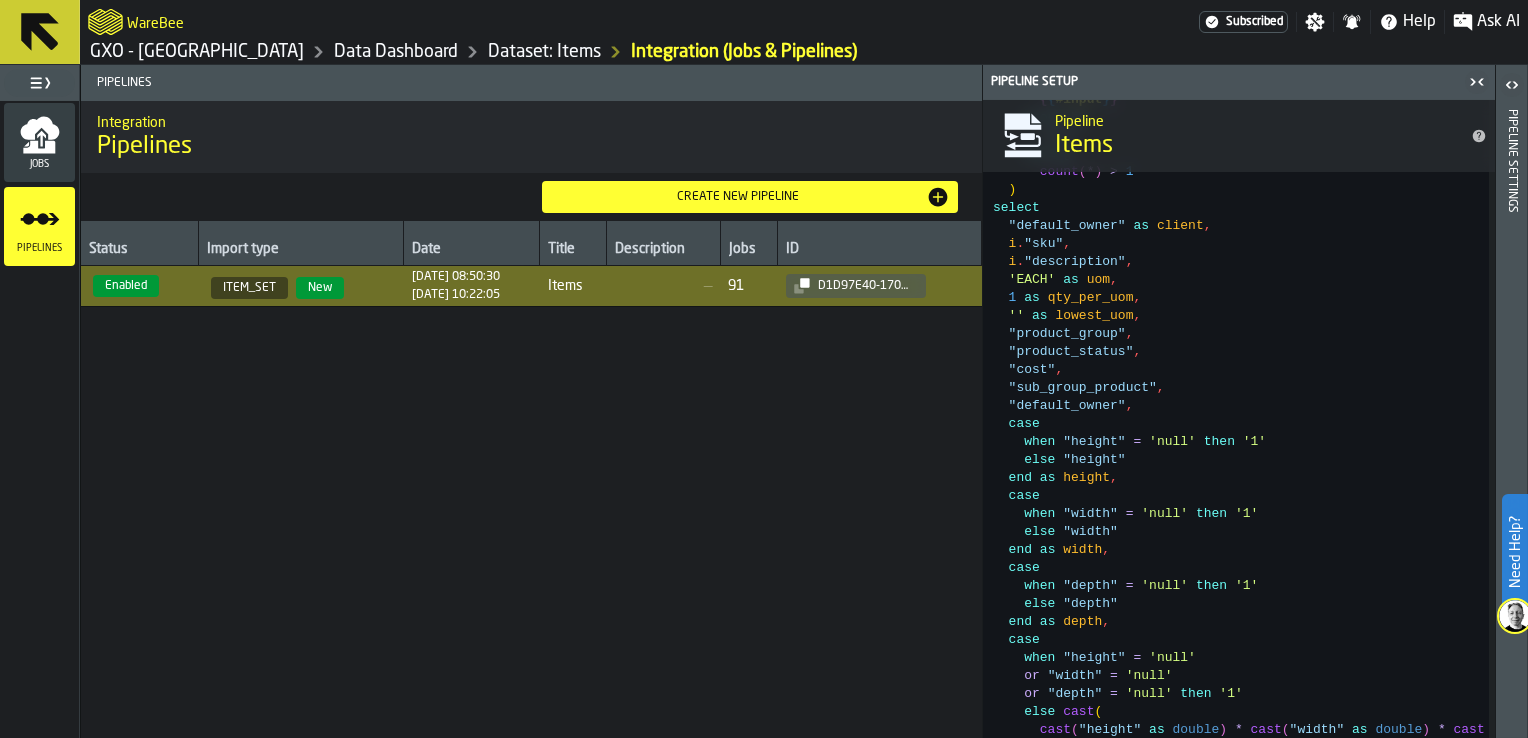 scroll, scrollTop: 1000, scrollLeft: 0, axis: vertical 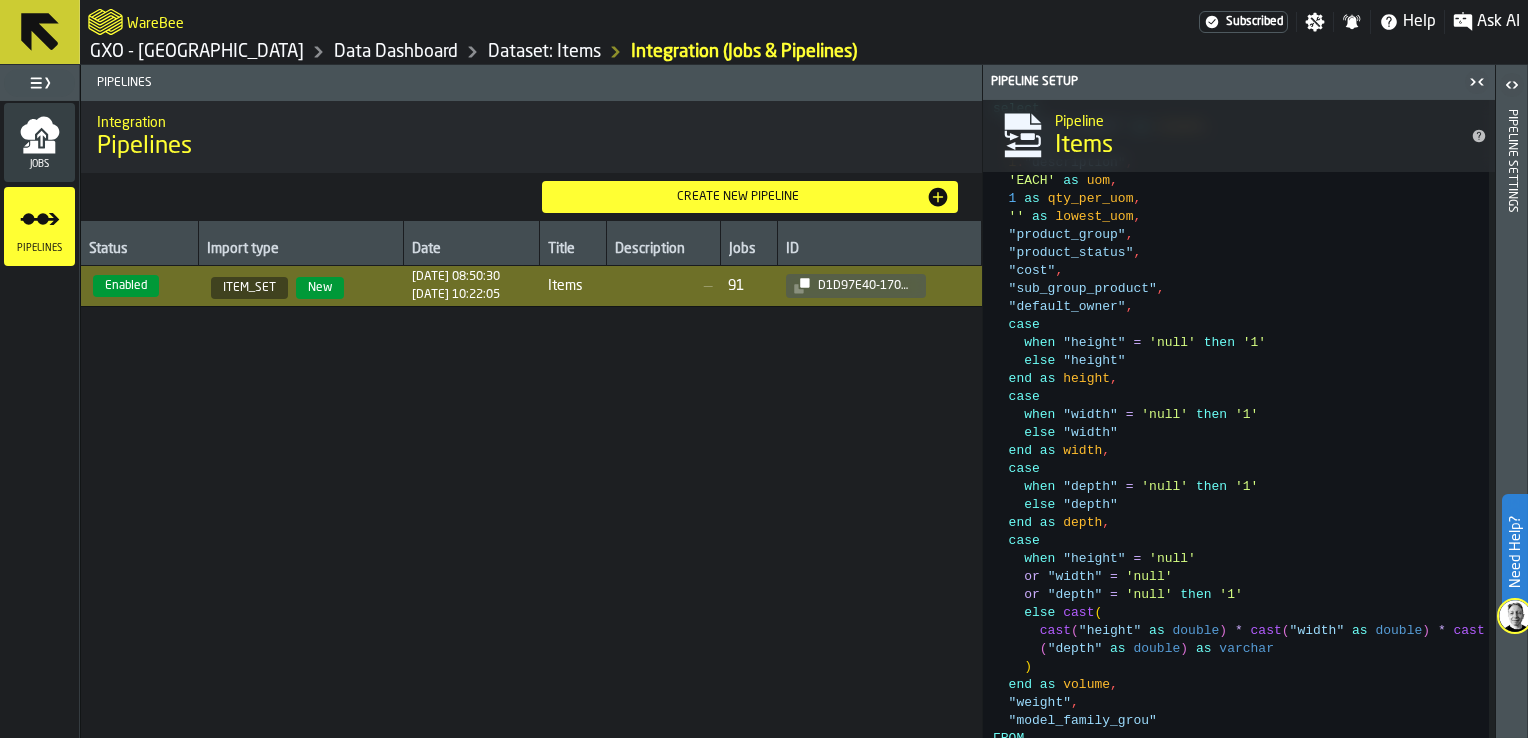 type on "**********" 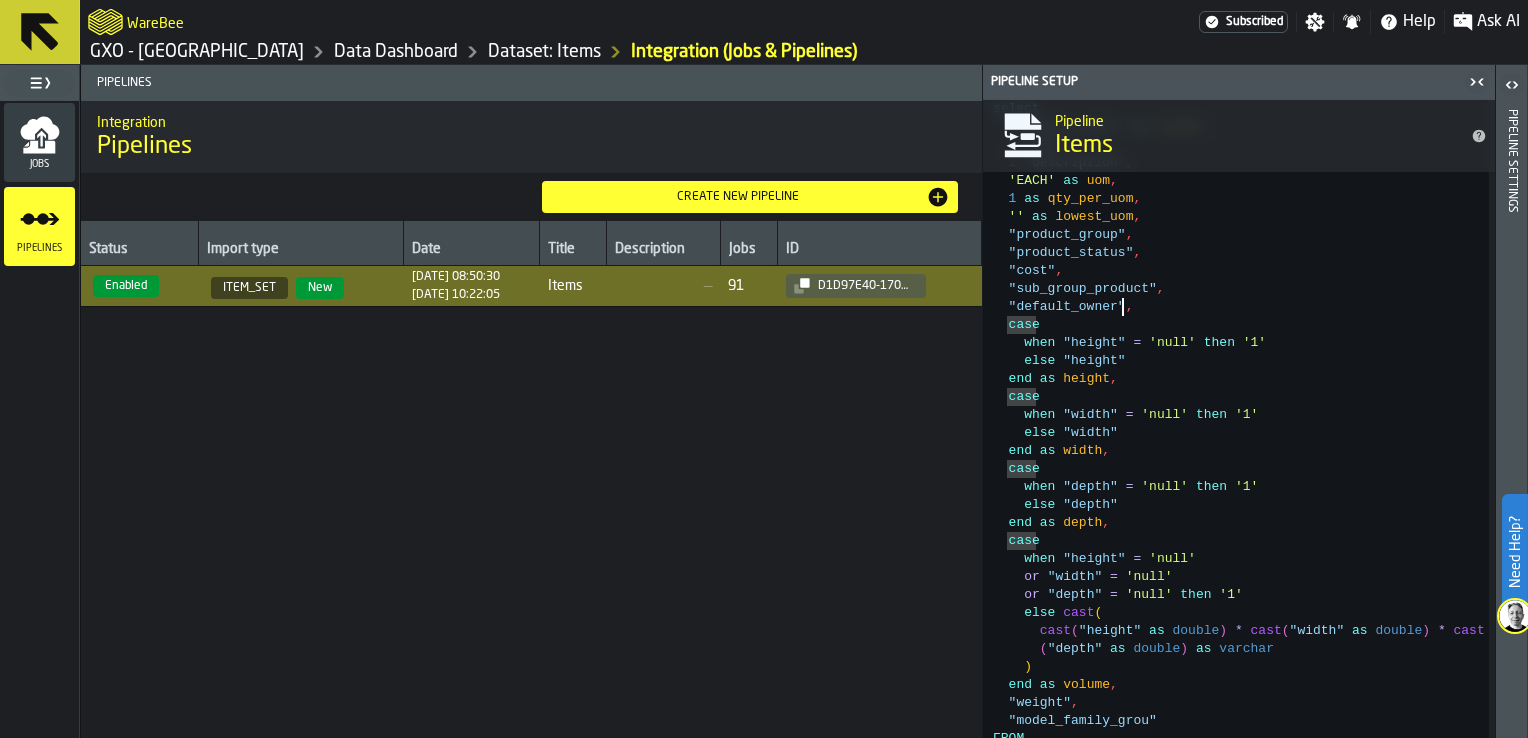 click on "with    sku_dups   as   (      select        "sku" ,        count ( * )   as   sku_count      from        { { #input } }      group   by        "sku"      having        count ( * )   >   1    ) select    "default_owner"   as   client ,    i . "sku" ,    i . "description" ,    'EACH'   as   uom ,    1   as   qty_per_uom ,    ''   as   lowest_uom ,    "product_group" ,    "product_status" ,    "cost" ,    "sub_group_product" ,    "default_owner" ,    case      when   "height"   =   'null'   then   '1'      else   "height"    end   as   height ,    case      when   "width"   =   'null'   then   '1'      else   "width"    end   as   width ,    case      when   "depth"   =   'null'   then   '1'      else   "depth"    end   as   depth ,    case      when   "height"   =   'null'      or   "width"   =   'null'      or   "depth"   =   'null'   then (" at bounding box center (1241, 658) 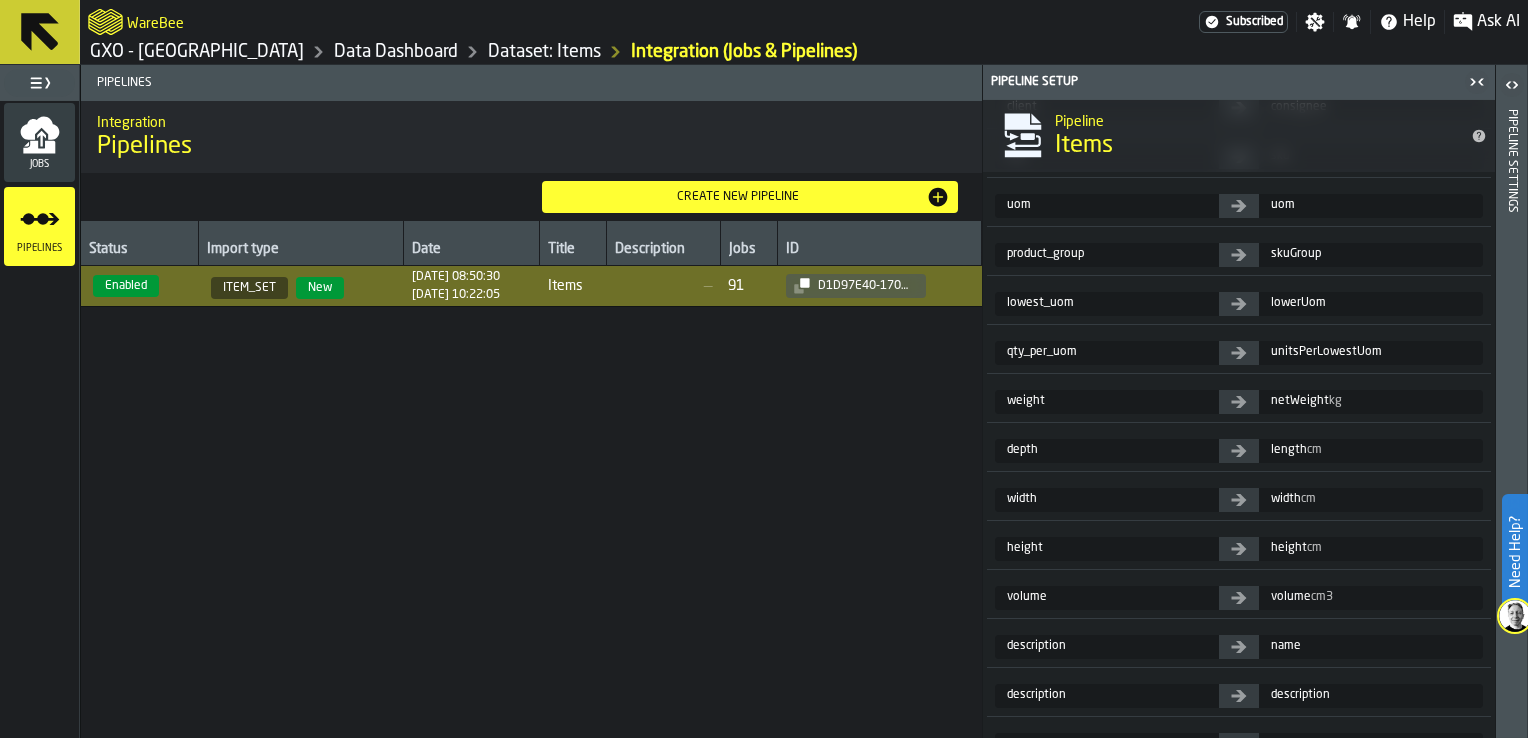 scroll, scrollTop: 2400, scrollLeft: 0, axis: vertical 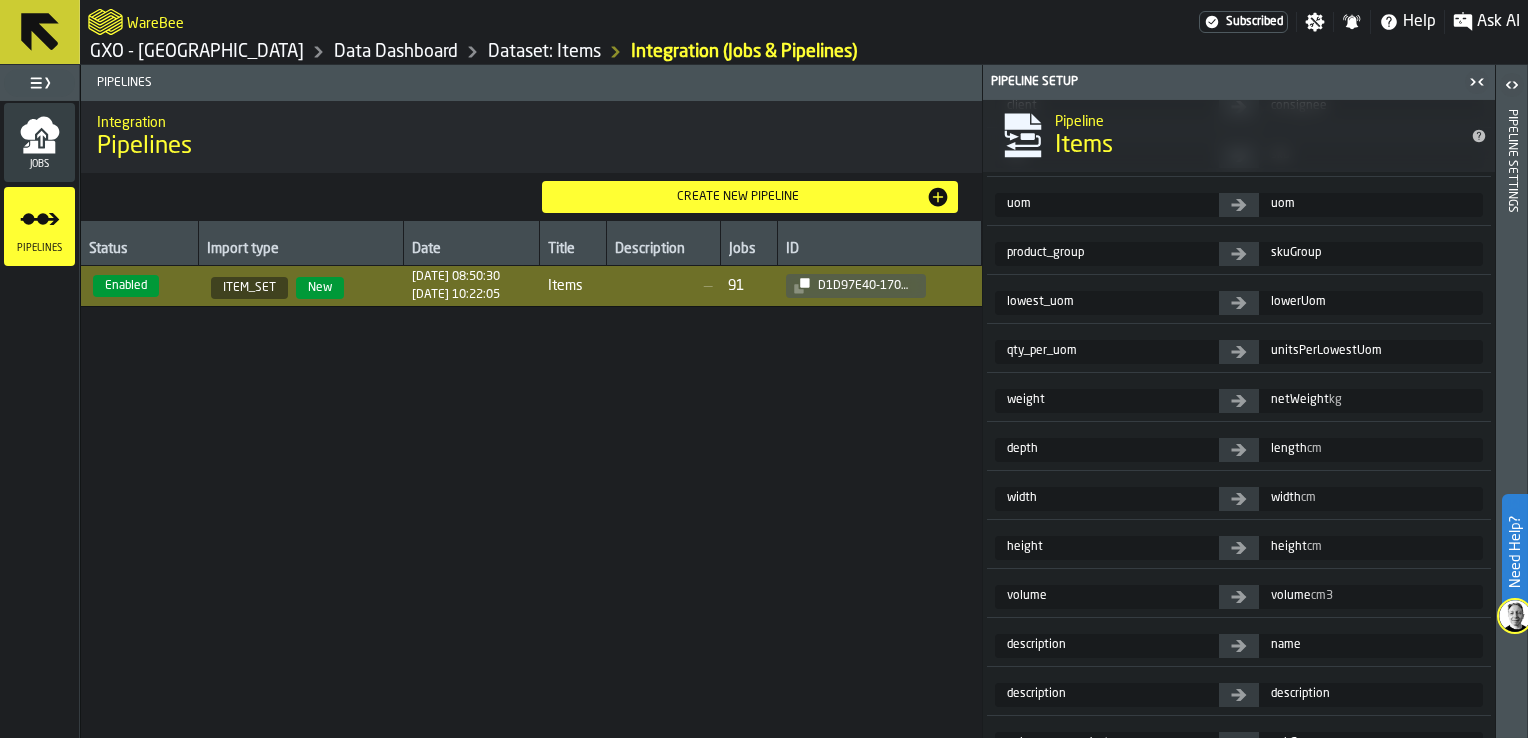 drag, startPoint x: 1248, startPoint y: 275, endPoint x: 1311, endPoint y: 262, distance: 64.327286 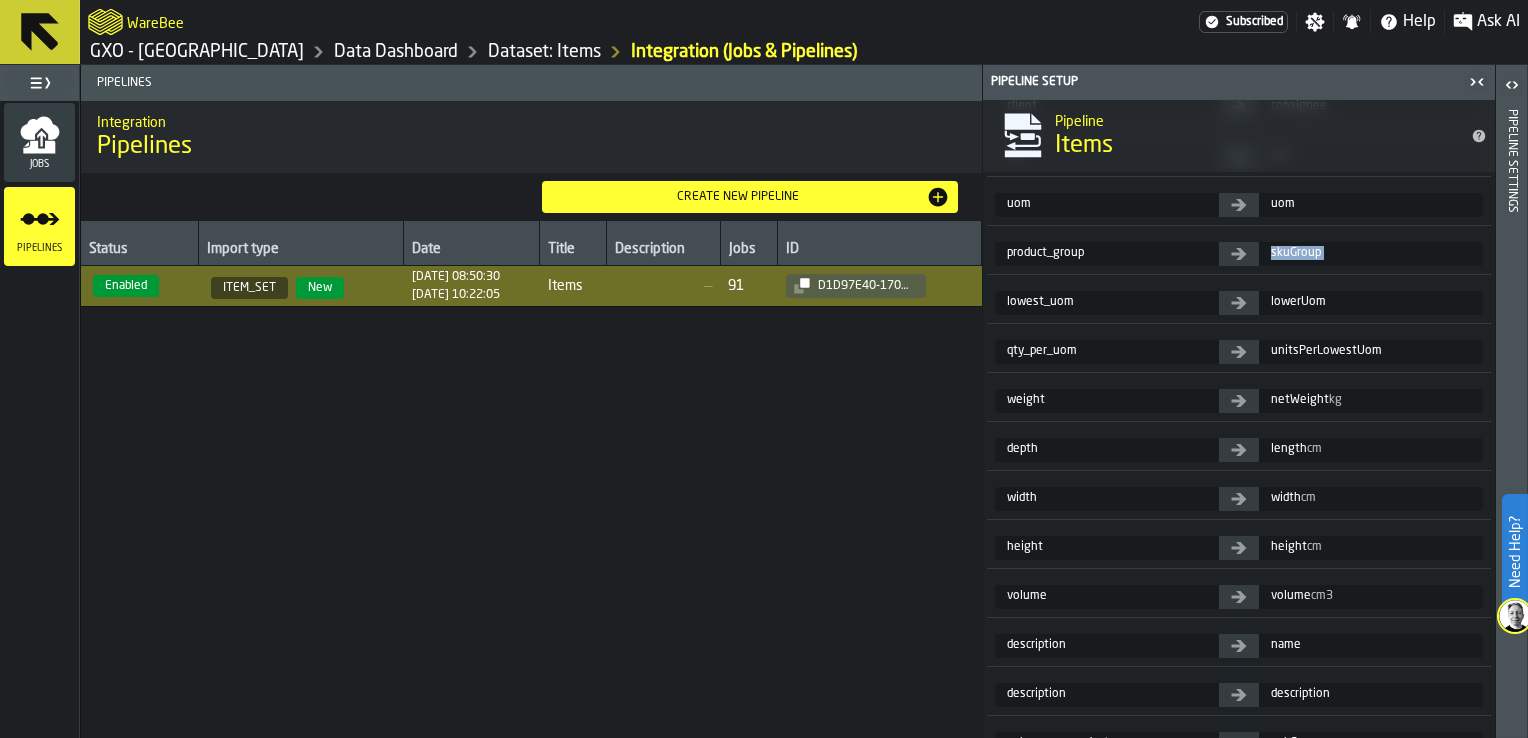 drag, startPoint x: 1309, startPoint y: 258, endPoint x: 1330, endPoint y: 252, distance: 21.84033 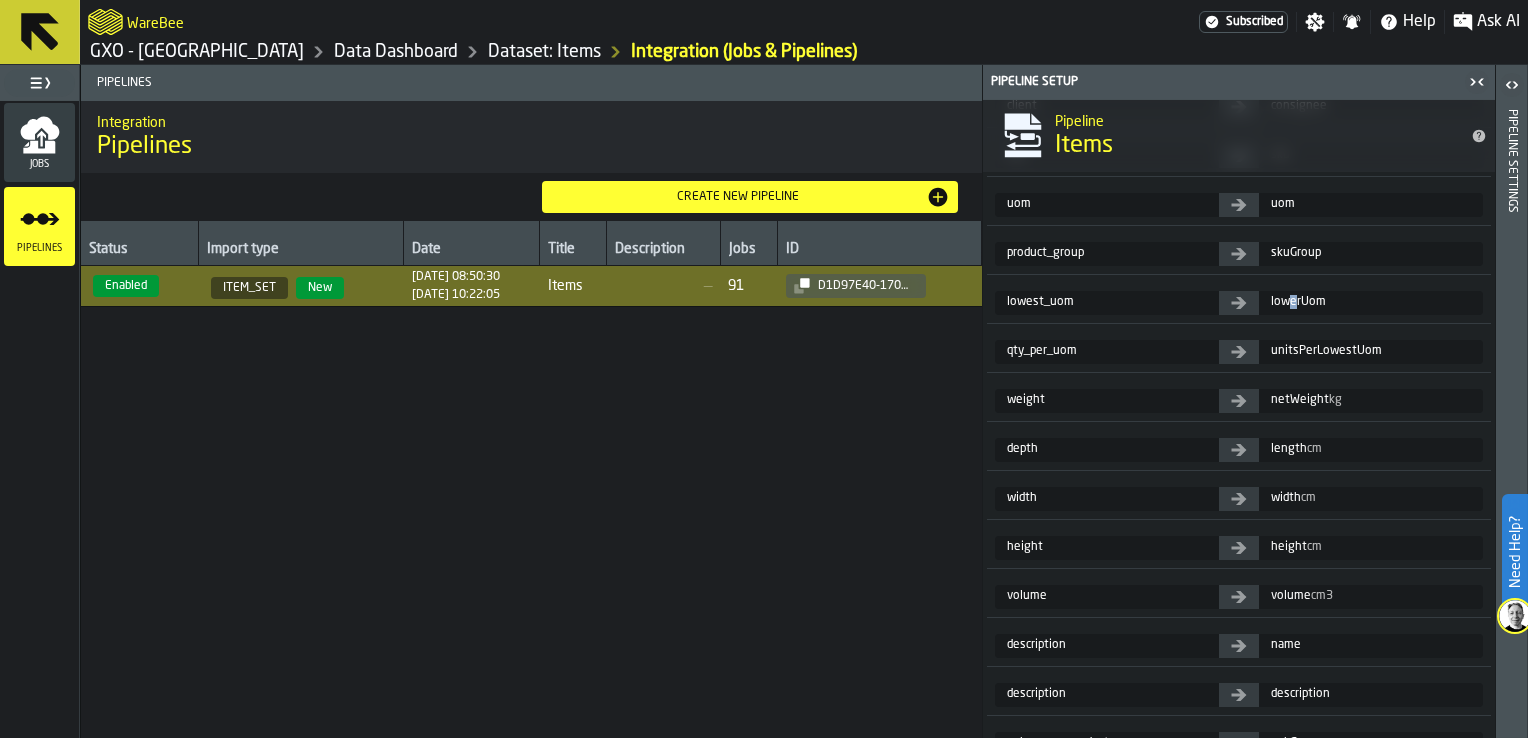 click on "lowest_uom lowerUom" at bounding box center (1239, 303) 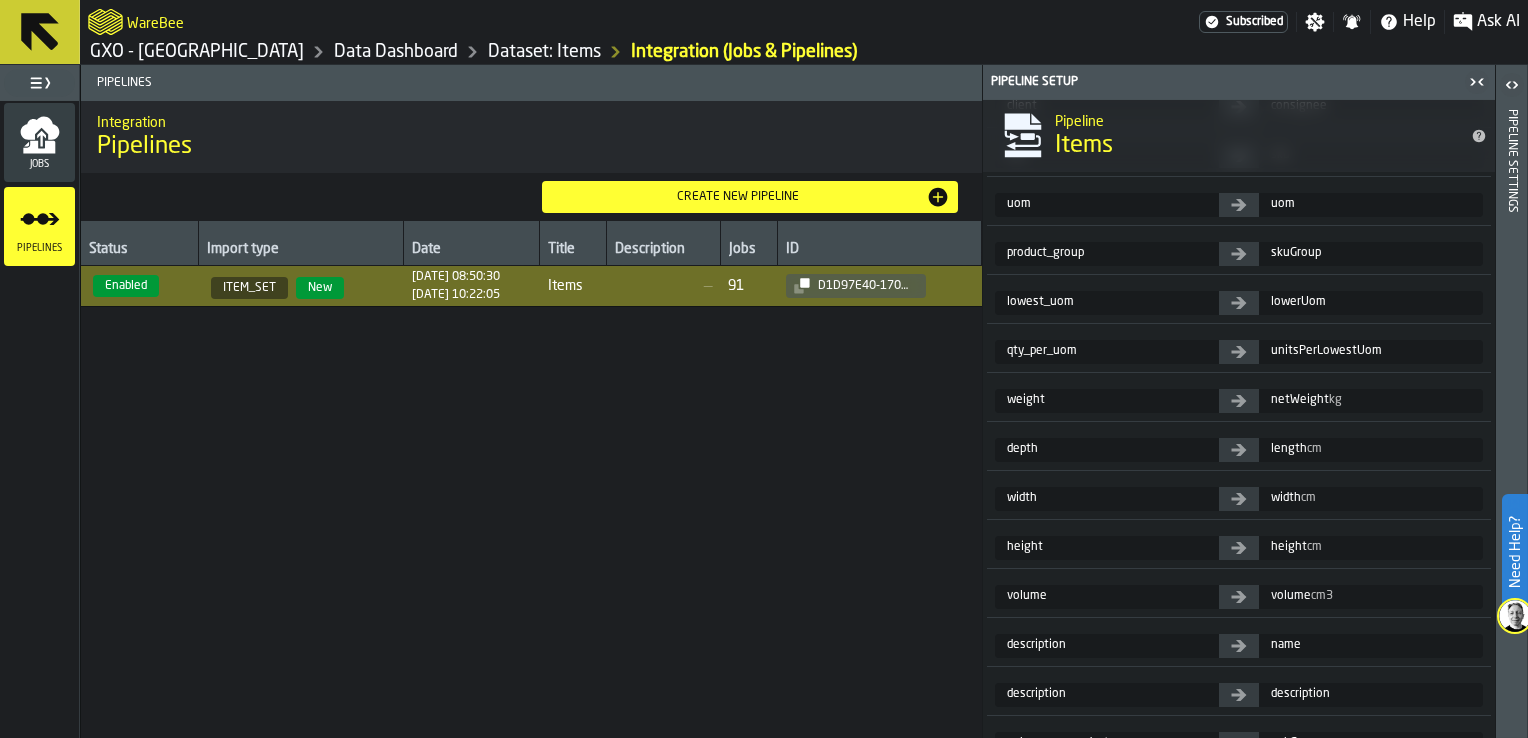 click on "lowerUom" at bounding box center [1371, 303] 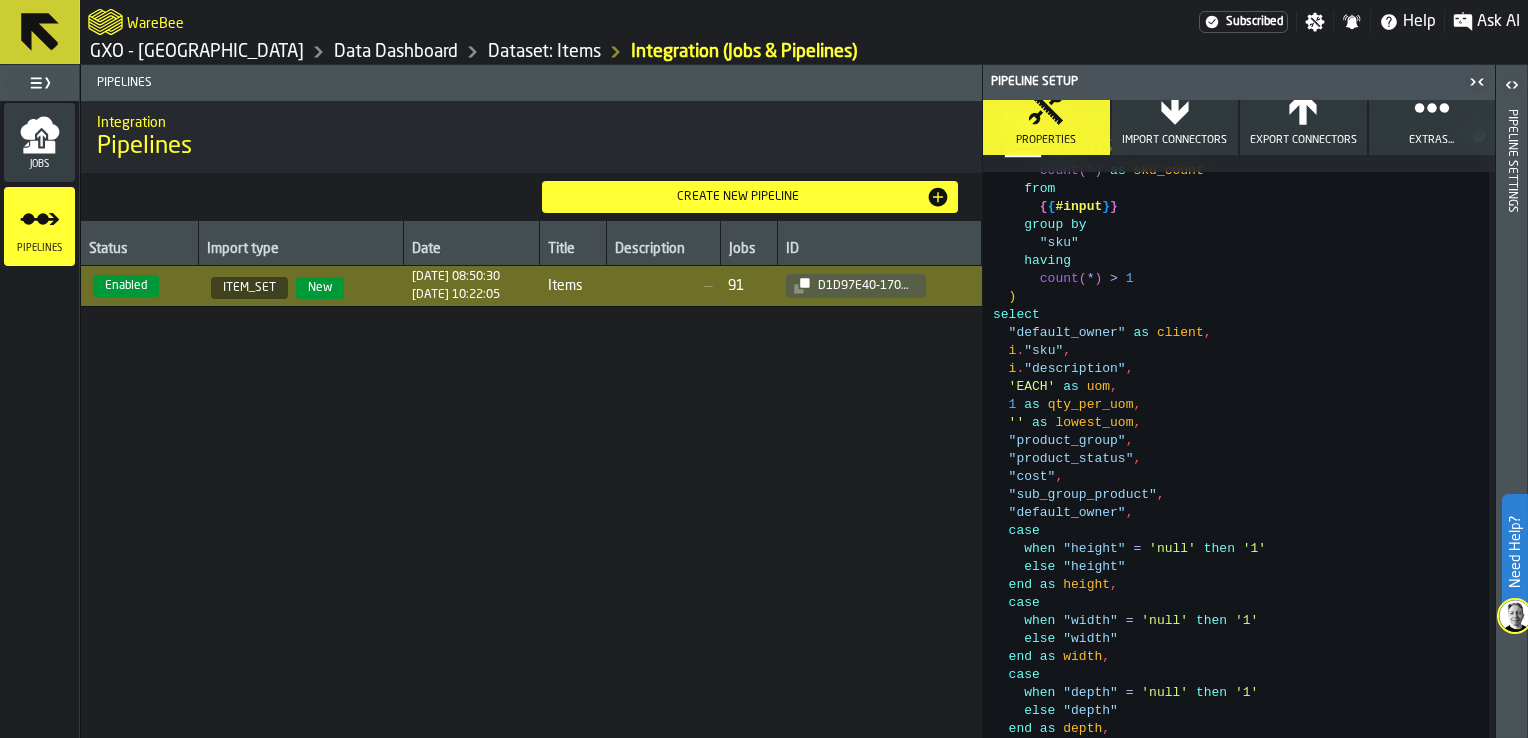 scroll, scrollTop: 700, scrollLeft: 0, axis: vertical 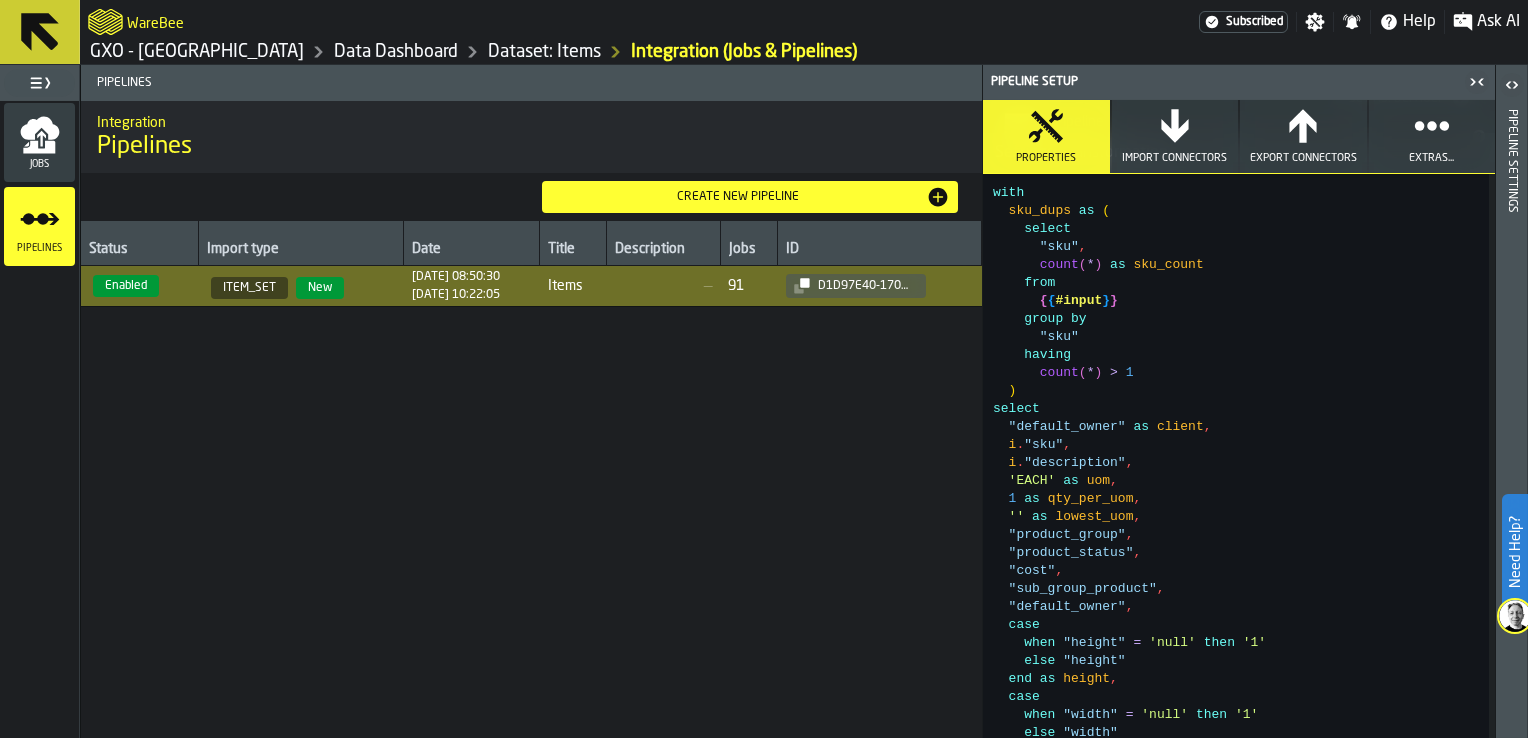click on "Status Import type Date Title Description Jobs ID Enabled ITEM_SET   New 21/05/2024, 08:50:30 19/06/2025, 10:22:05 Items — 91 d1d97e40-170c-47da-af74-68c6f520c676" at bounding box center [531, 479] 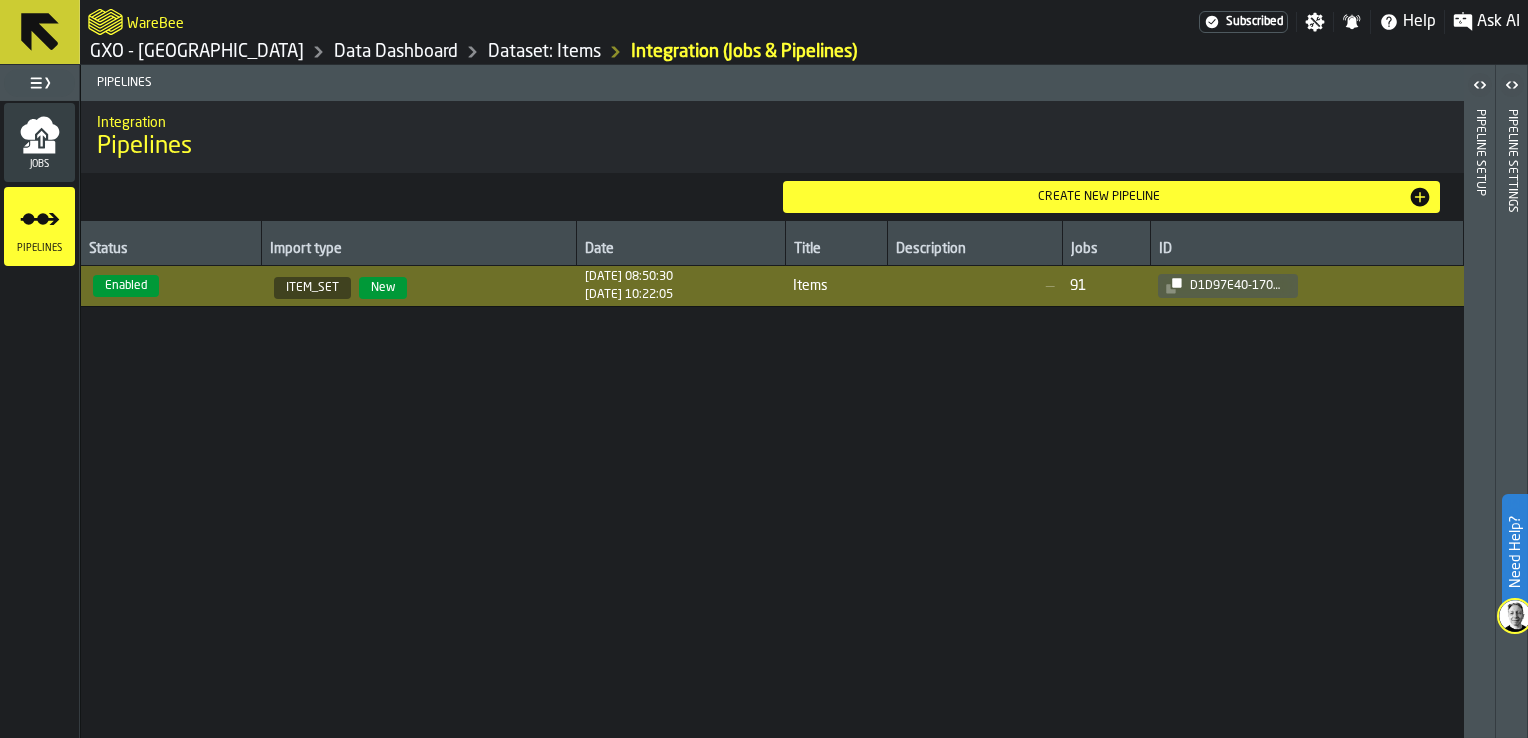click on "Status Import type Date Title Description Jobs ID Enabled ITEM_SET   New 21/05/2024, 08:50:30 19/06/2025, 10:22:05 Items — 91 d1d97e40-170c-47da-af74-68c6f520c676" at bounding box center [772, 479] 